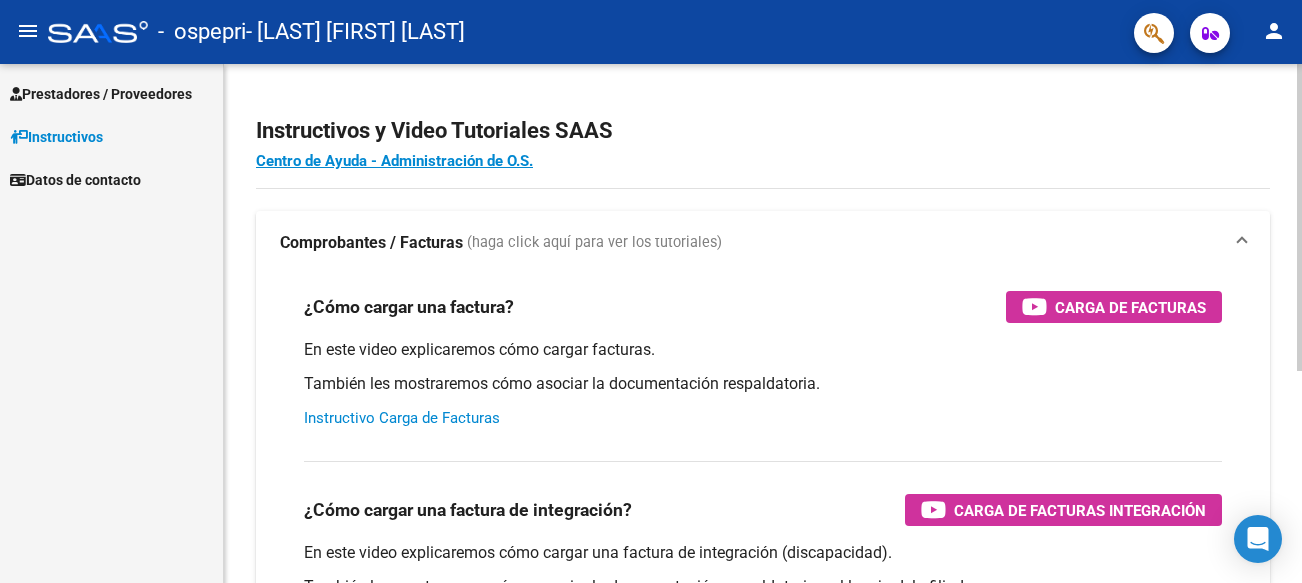 scroll, scrollTop: 0, scrollLeft: 0, axis: both 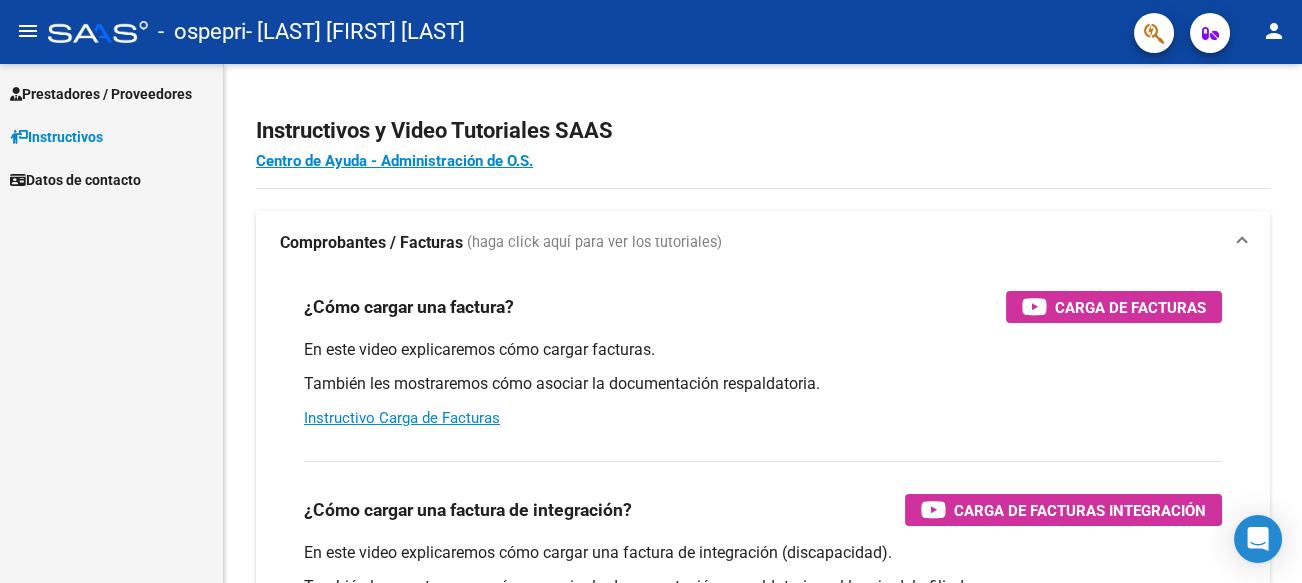 click on "Prestadores / Proveedores" at bounding box center [101, 94] 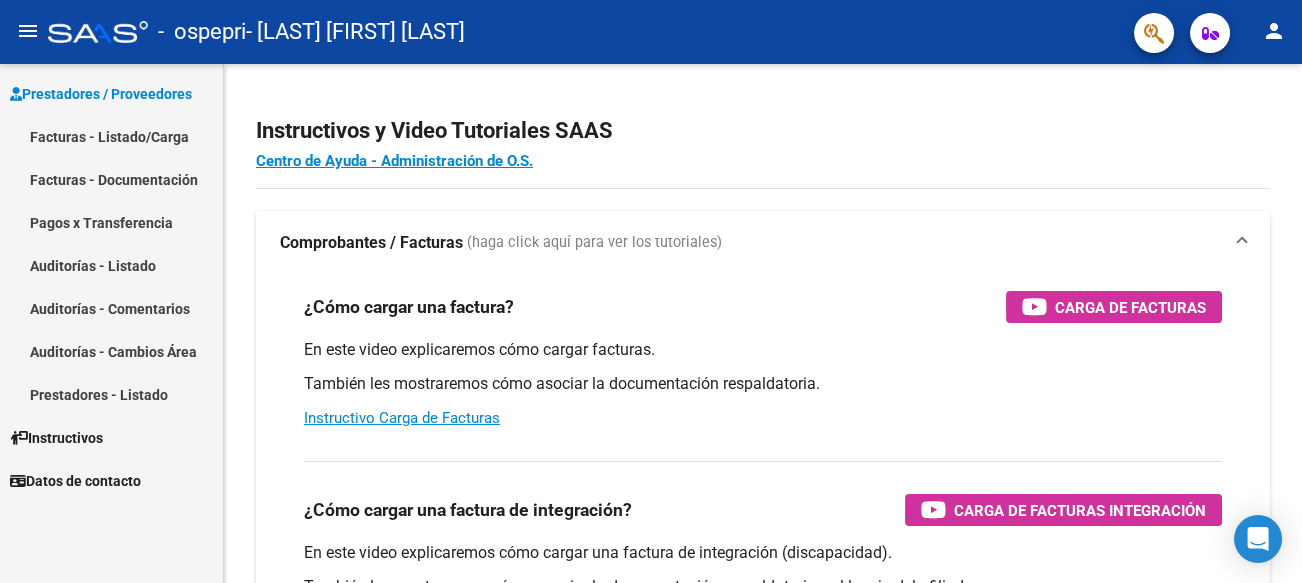 click on "Facturas - Listado/Carga" at bounding box center (111, 136) 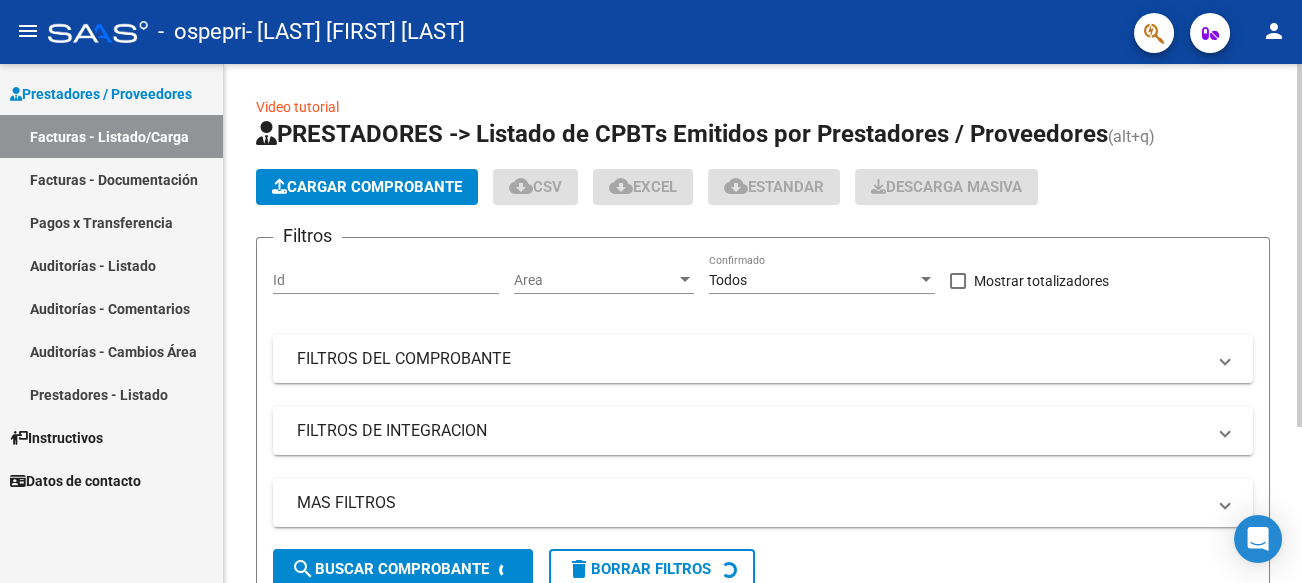 click on "Cargar Comprobante" 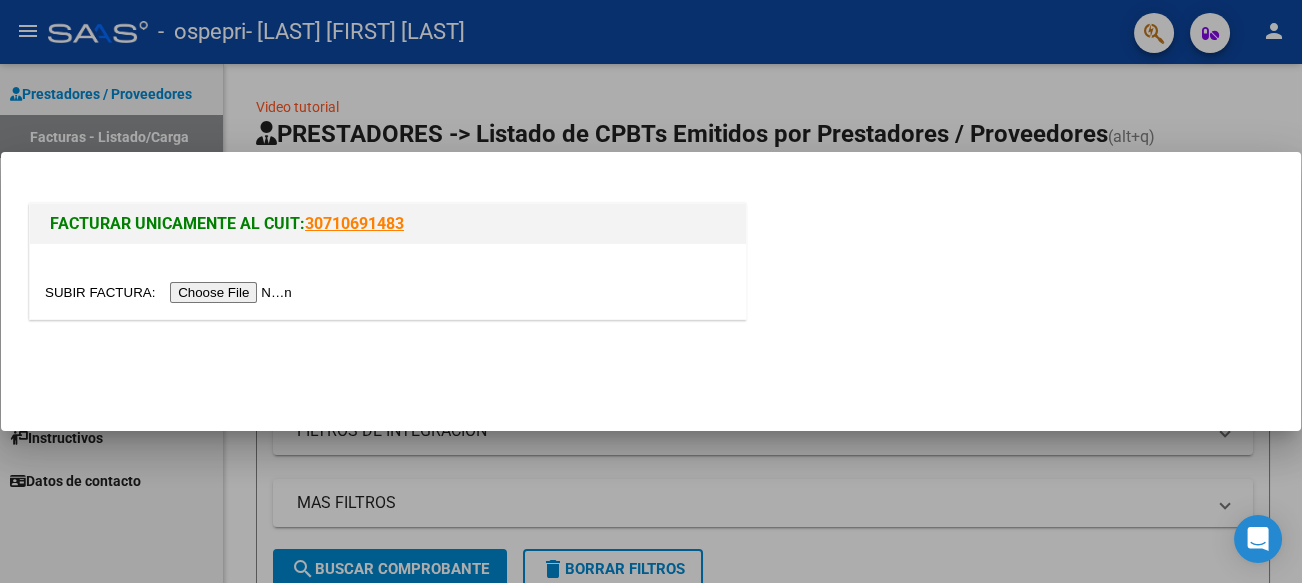 click at bounding box center [171, 292] 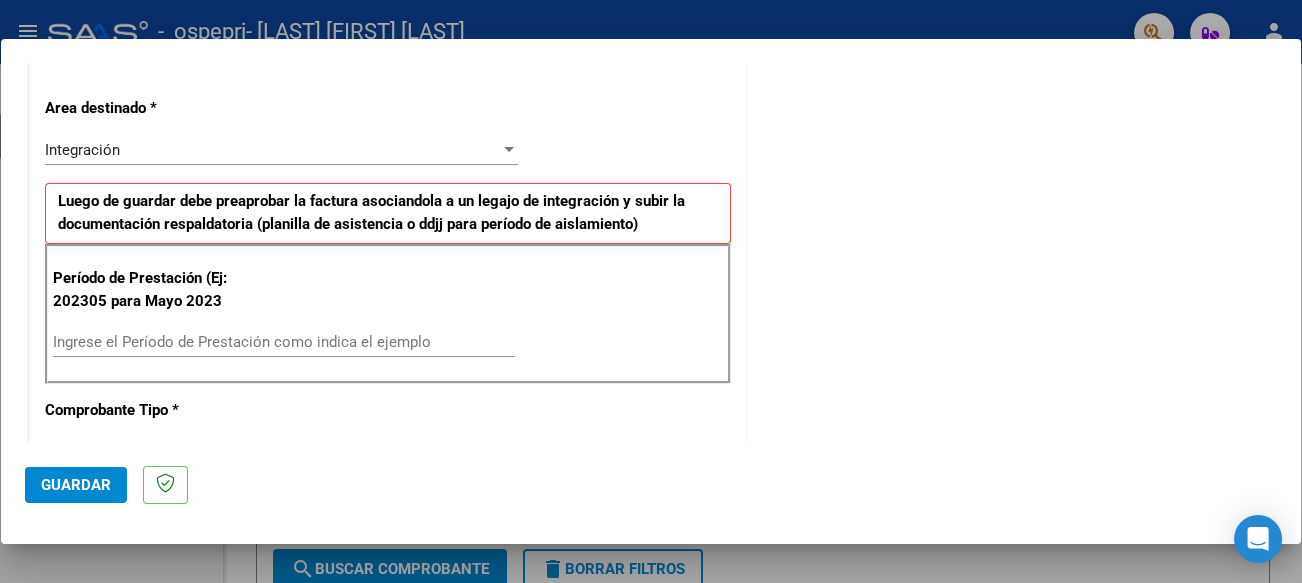 scroll, scrollTop: 500, scrollLeft: 0, axis: vertical 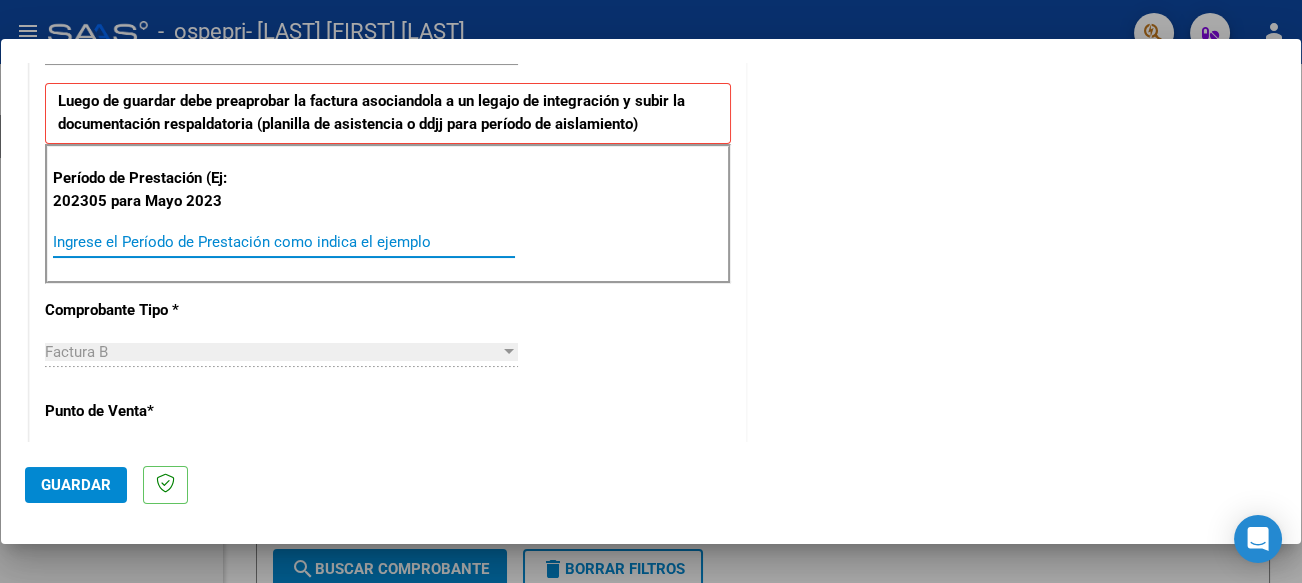 click on "Ingrese el Período de Prestación como indica el ejemplo" at bounding box center [284, 242] 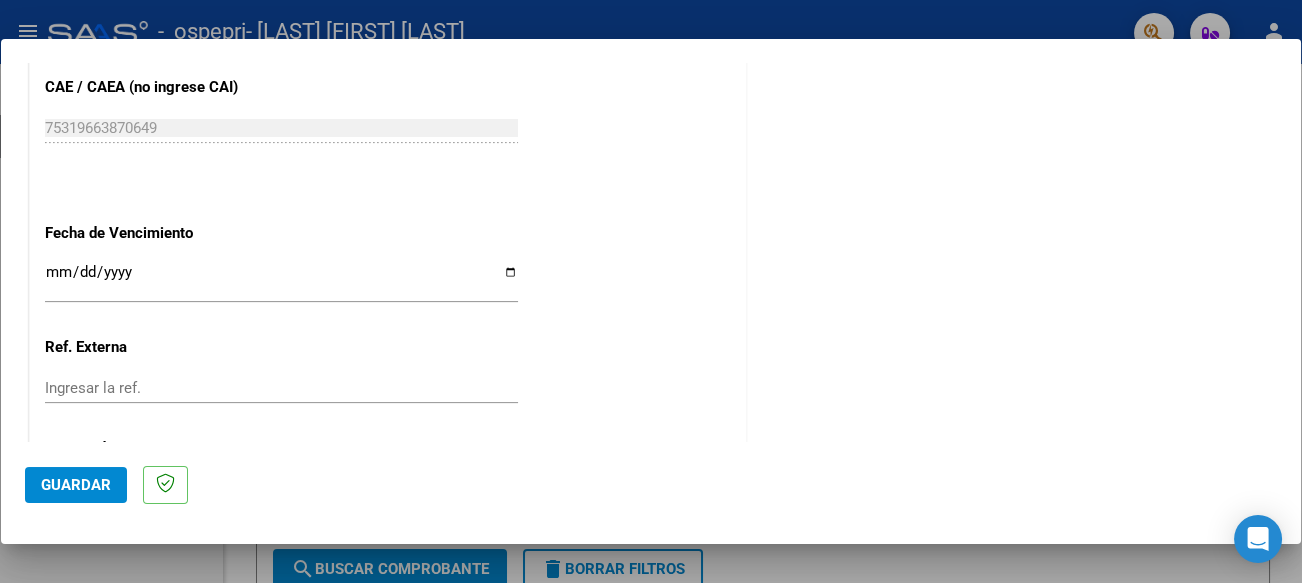 scroll, scrollTop: 1200, scrollLeft: 0, axis: vertical 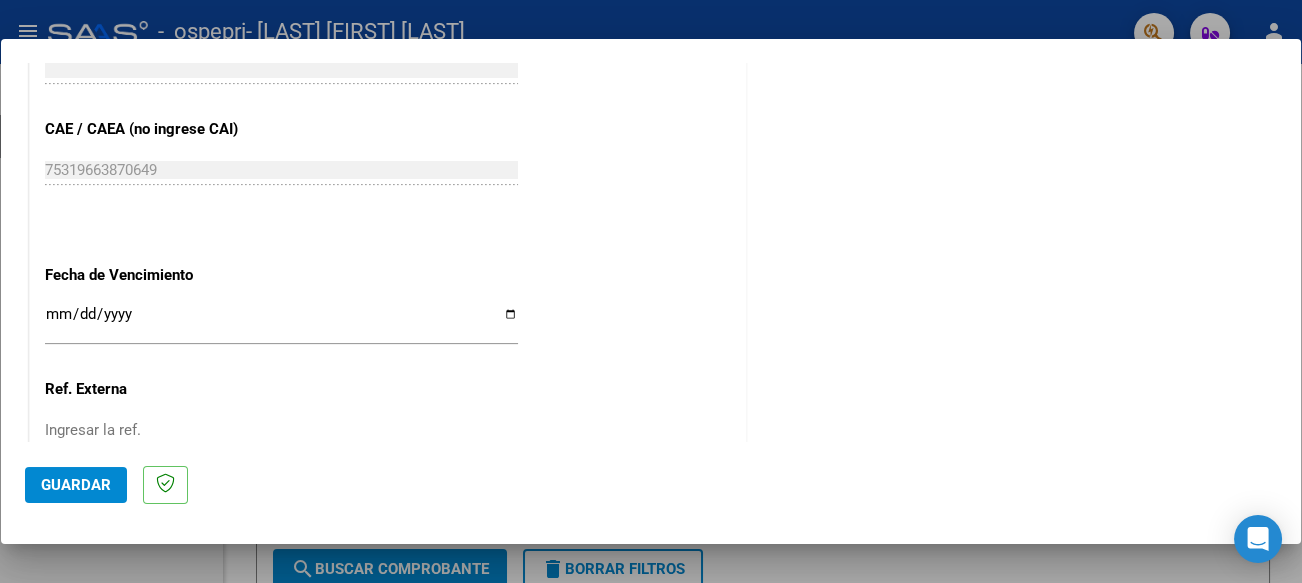 type on "202507" 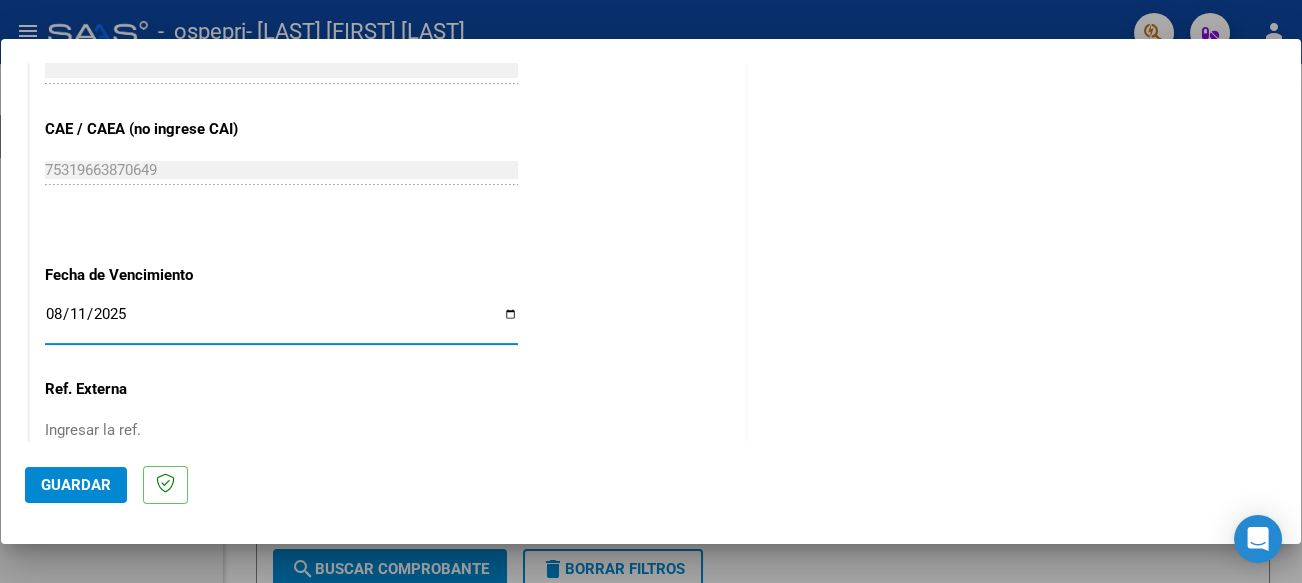 type on "2025-08-11" 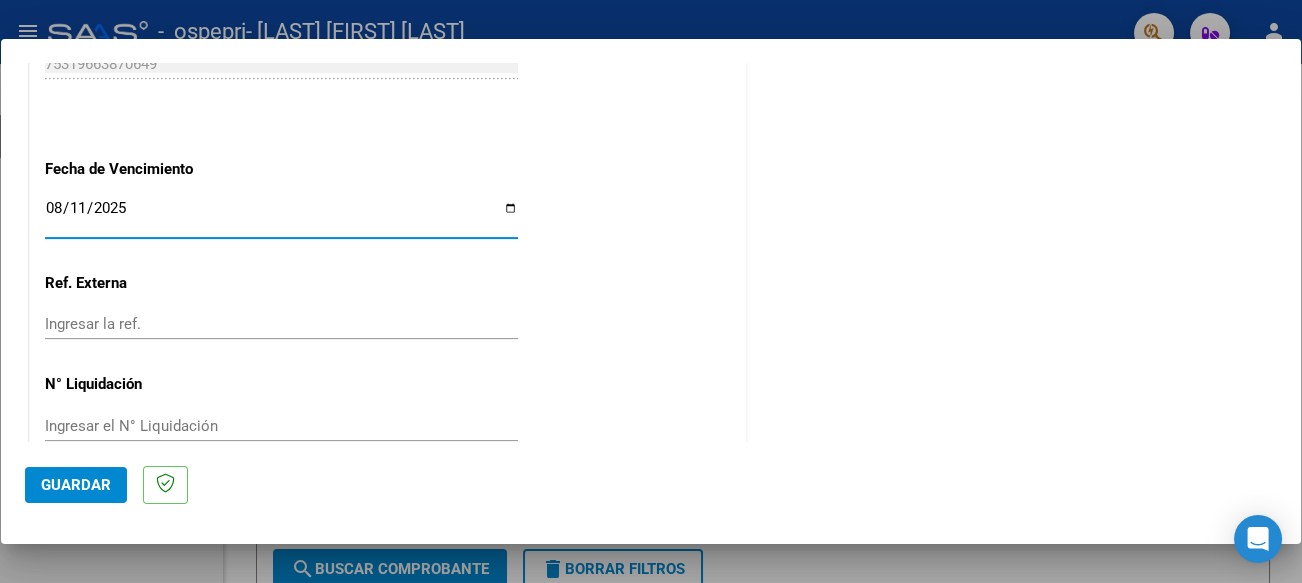 scroll, scrollTop: 1340, scrollLeft: 0, axis: vertical 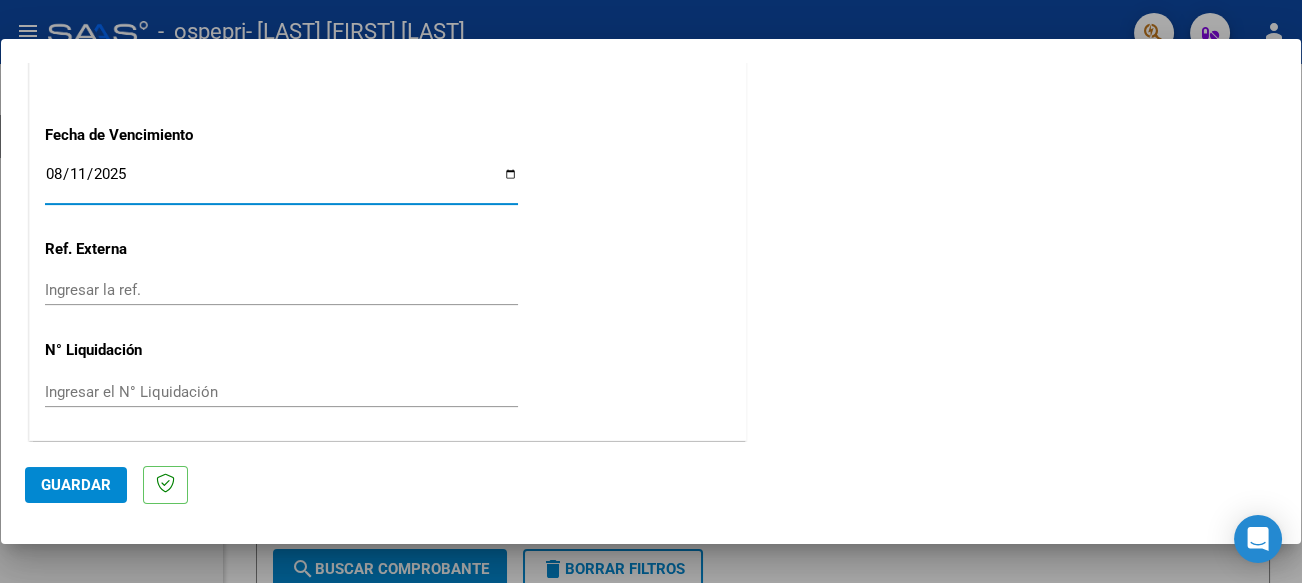 click on "Guardar" 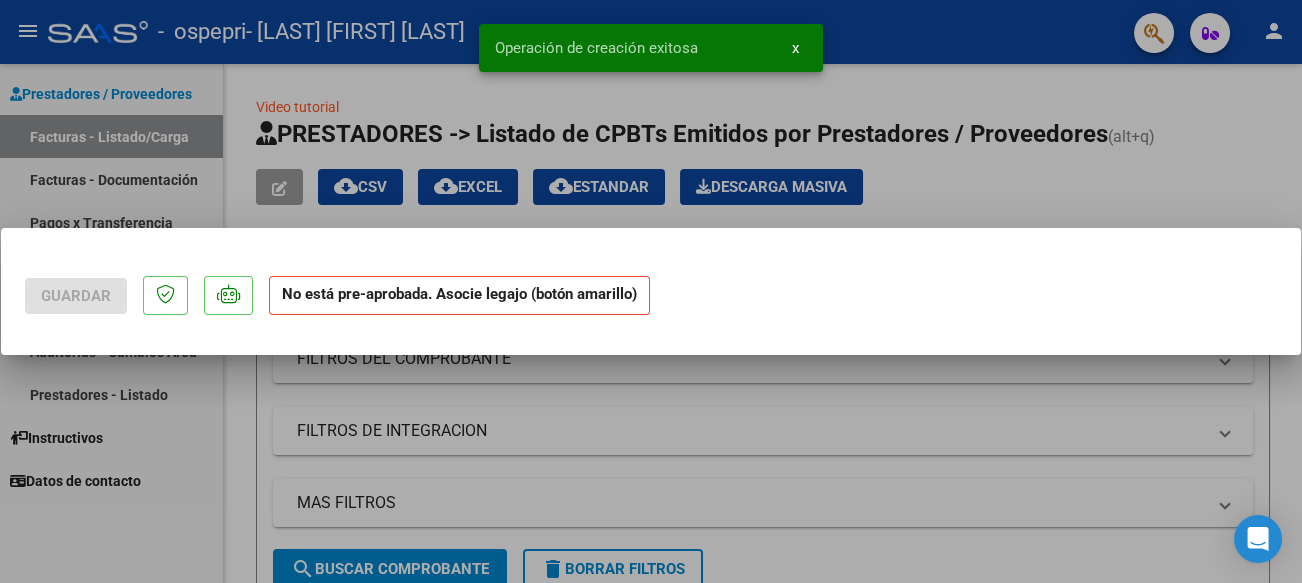 scroll, scrollTop: 0, scrollLeft: 0, axis: both 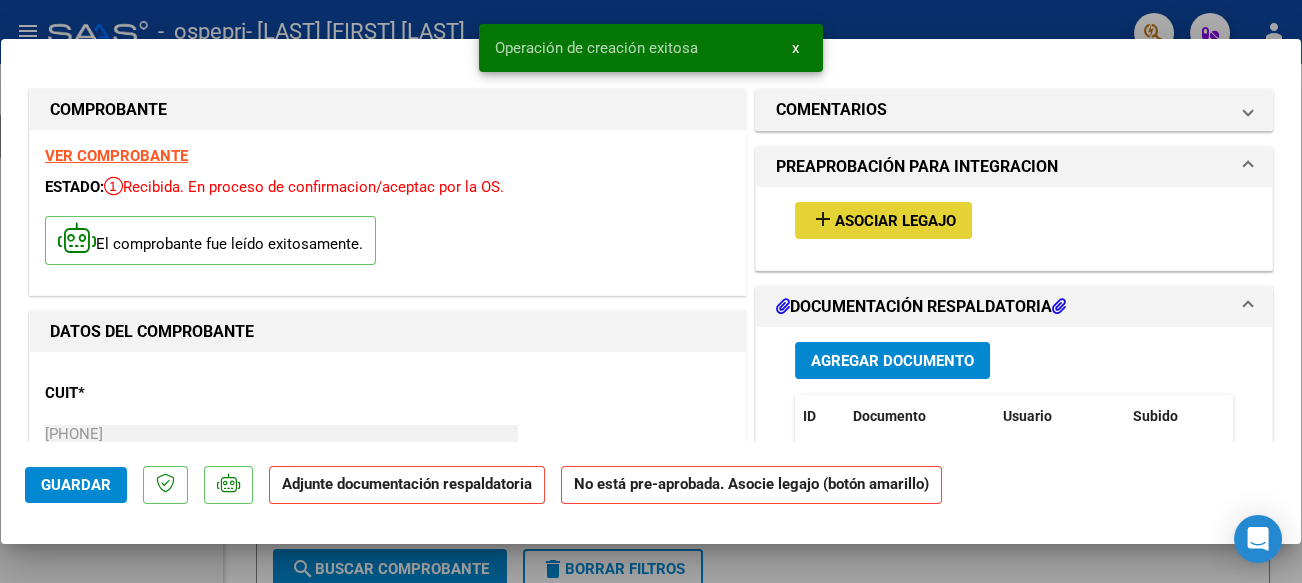 click on "Asociar Legajo" at bounding box center [895, 221] 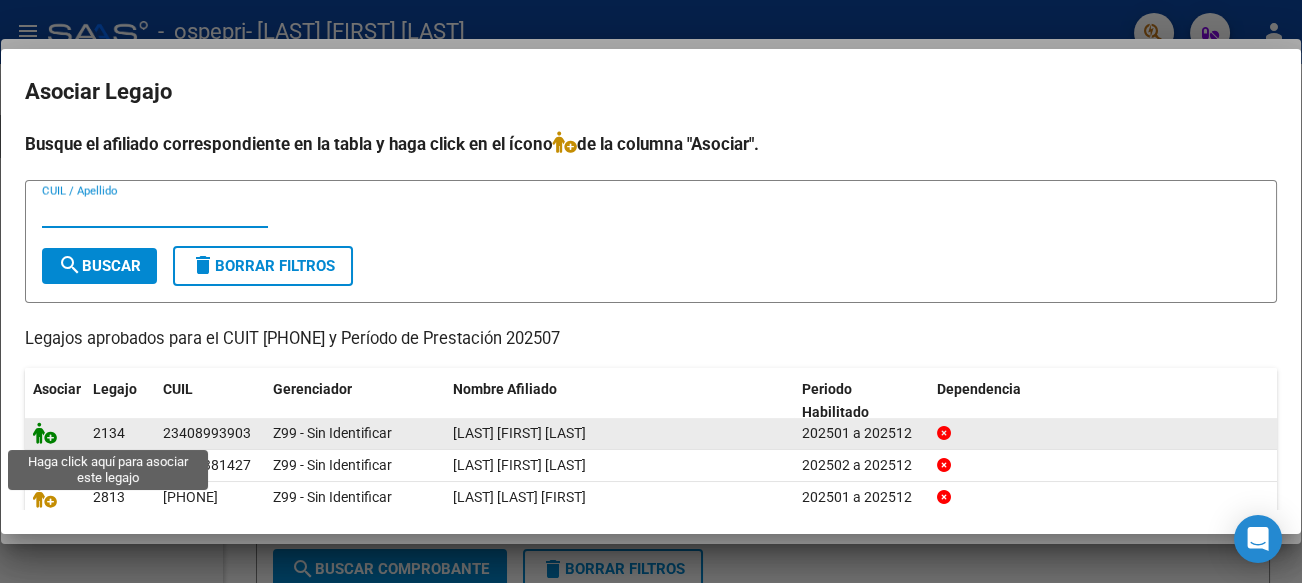click 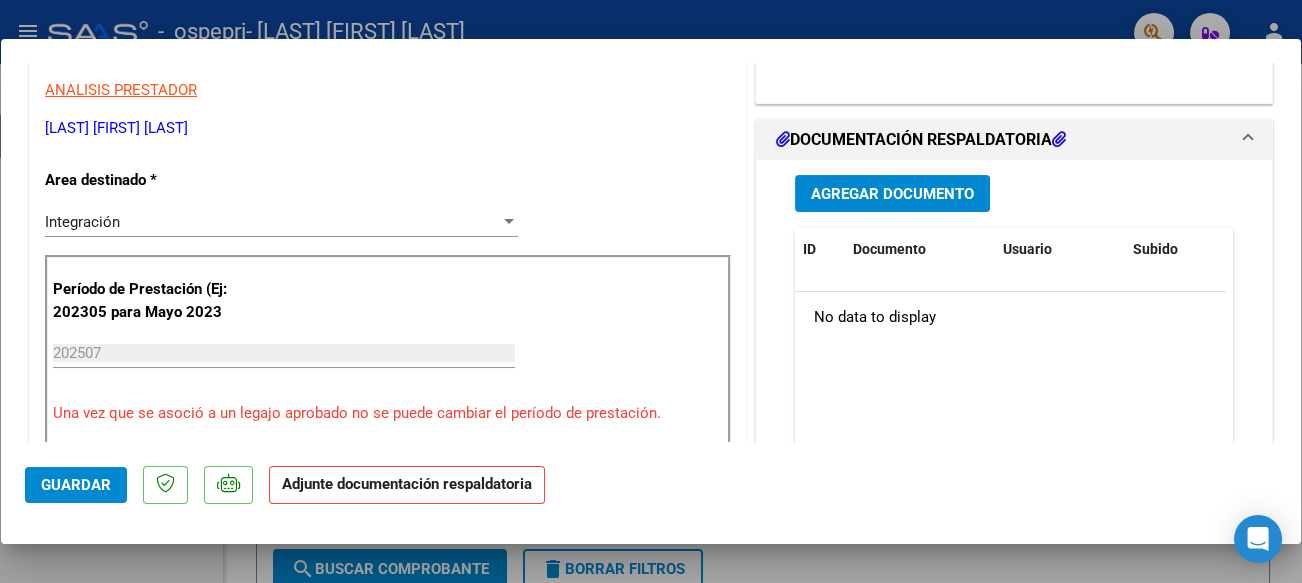 scroll, scrollTop: 400, scrollLeft: 0, axis: vertical 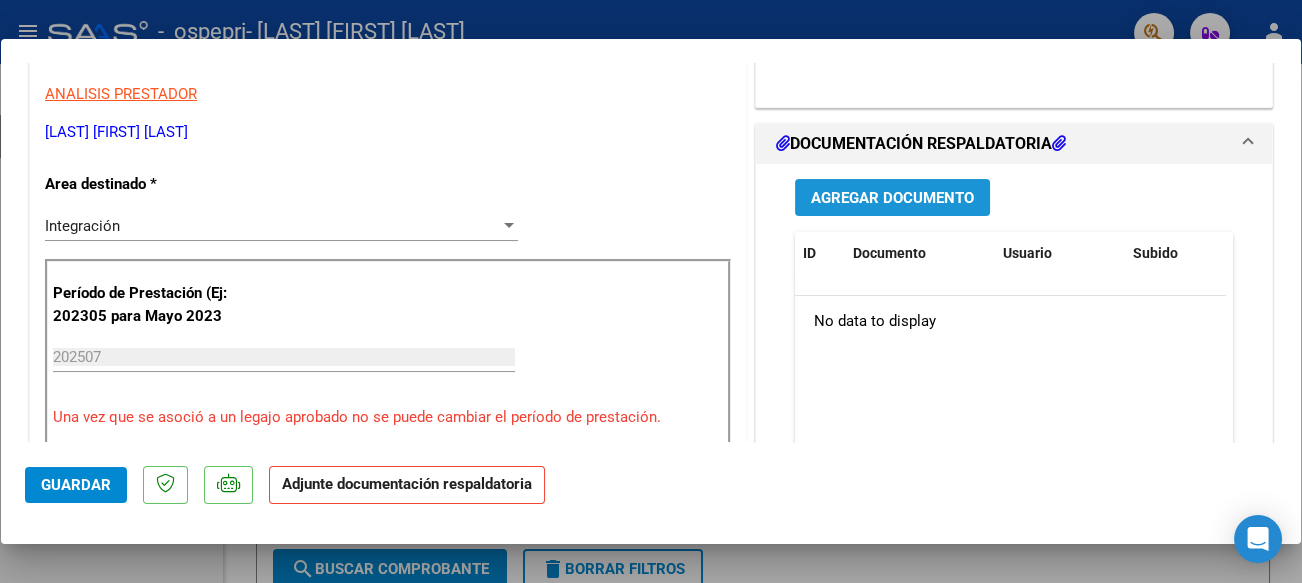 click on "Agregar Documento" at bounding box center (892, 198) 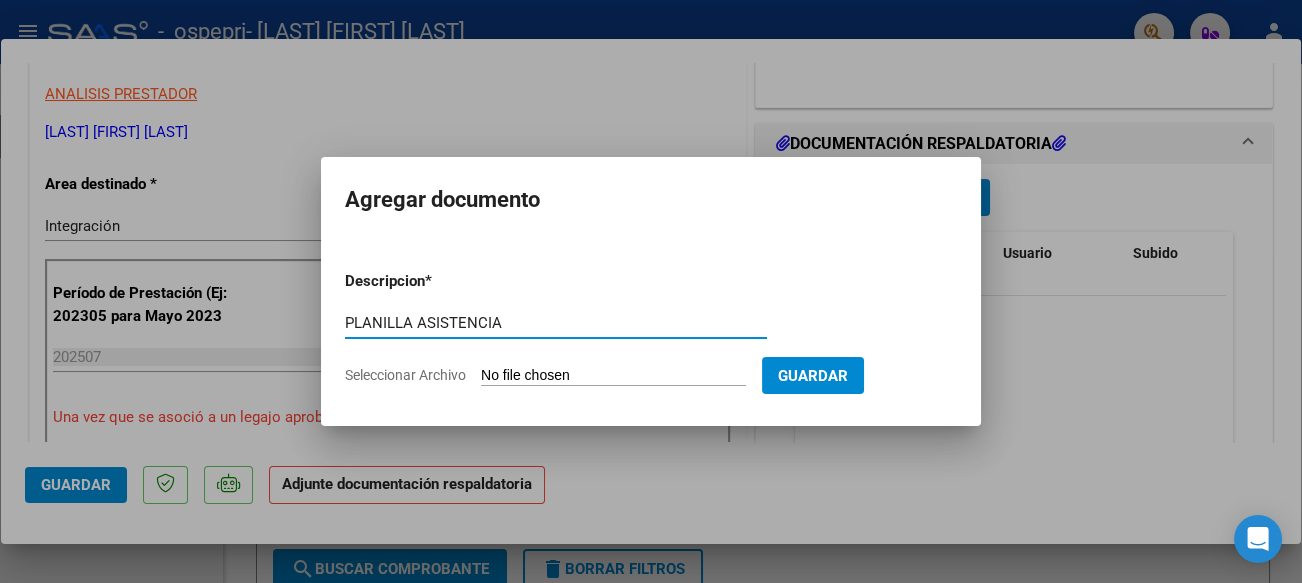 type on "PLANILLA ASISTENCIA" 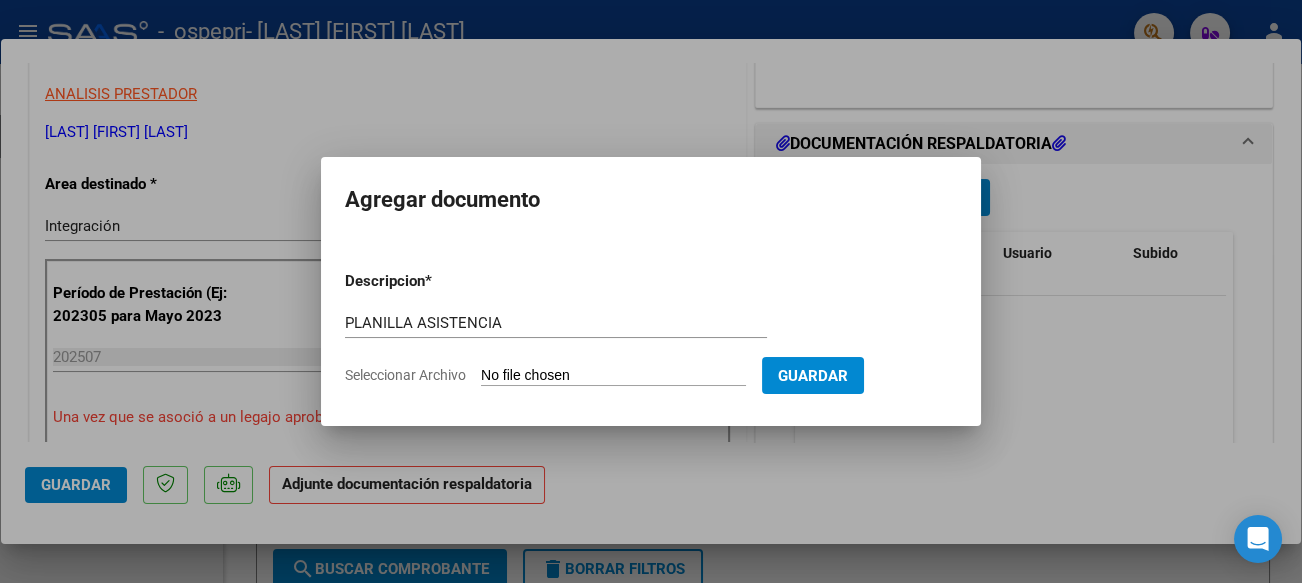 type on "C:\fakepath\ASISTENCIA [MONTH] 2025 TERAPIA OCUPACIONAL ZUÑIGA.pdf" 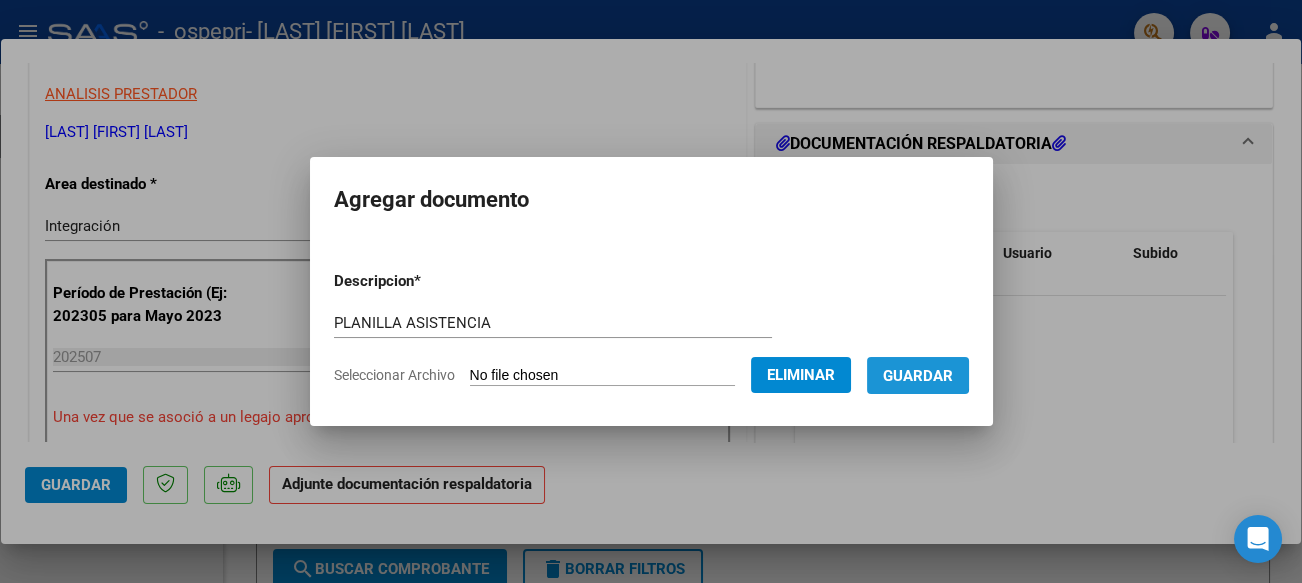 click on "Guardar" at bounding box center (918, 376) 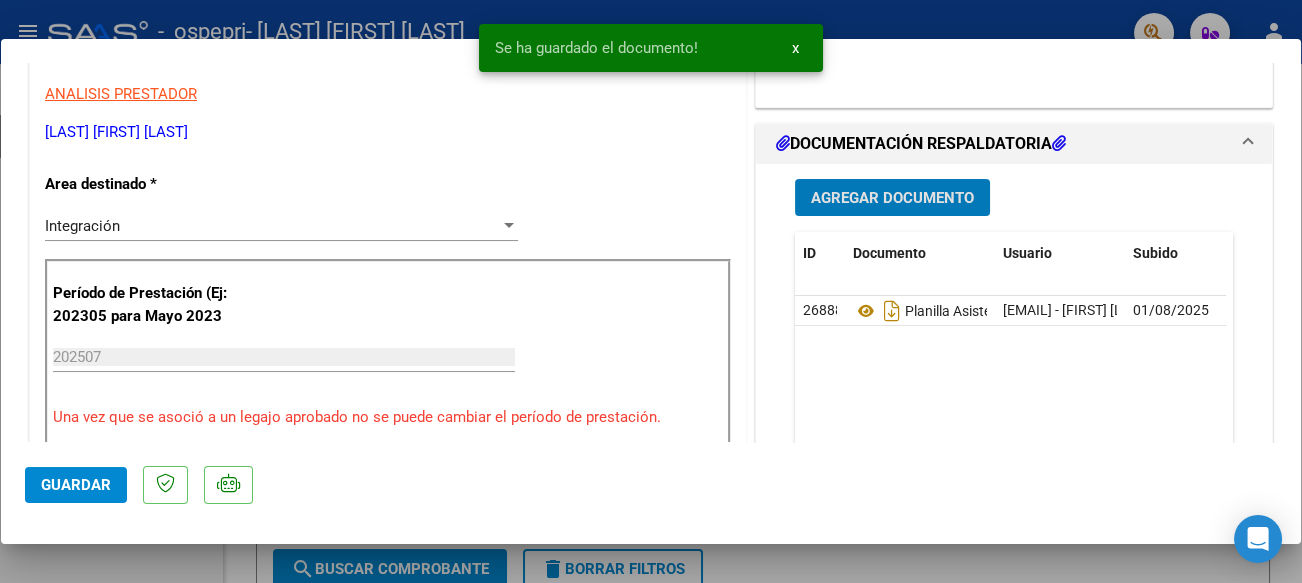 click on "Agregar Documento" at bounding box center (892, 198) 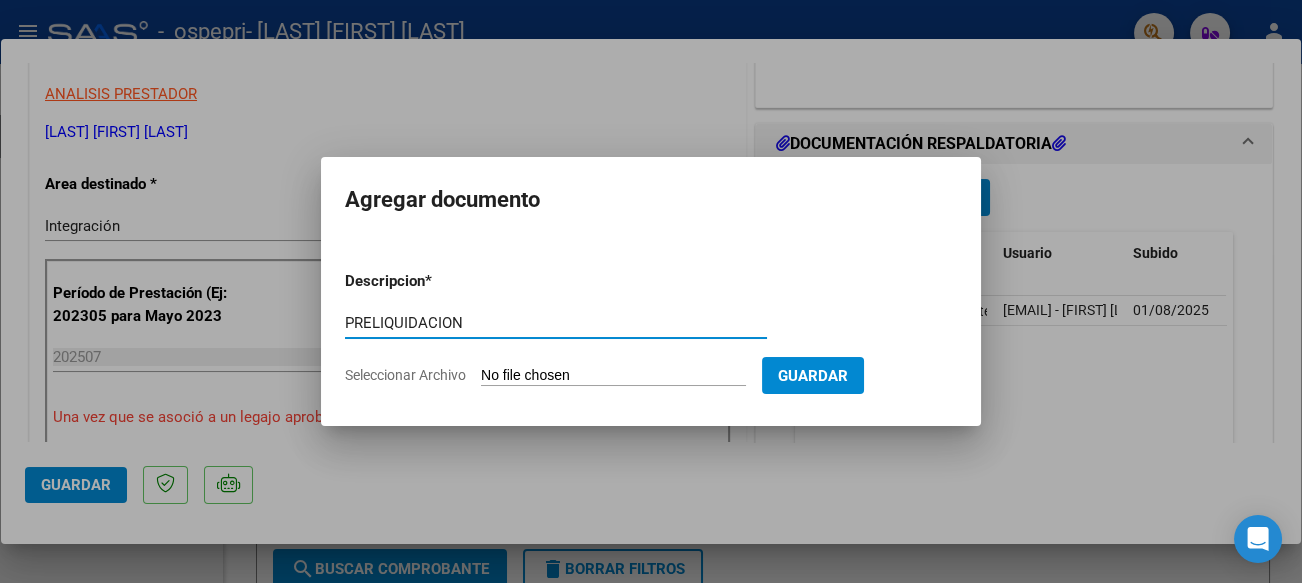 type on "PRELIQUIDACION" 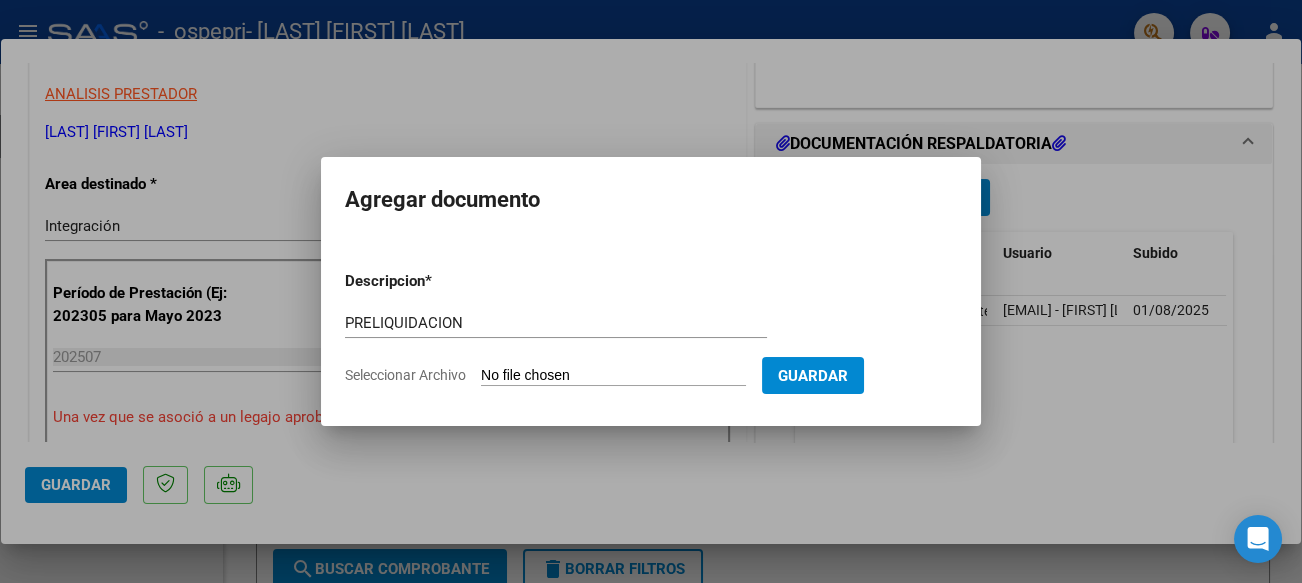 type on "C:\fakepath\preliquidacion [MONTH] 2025.pdf" 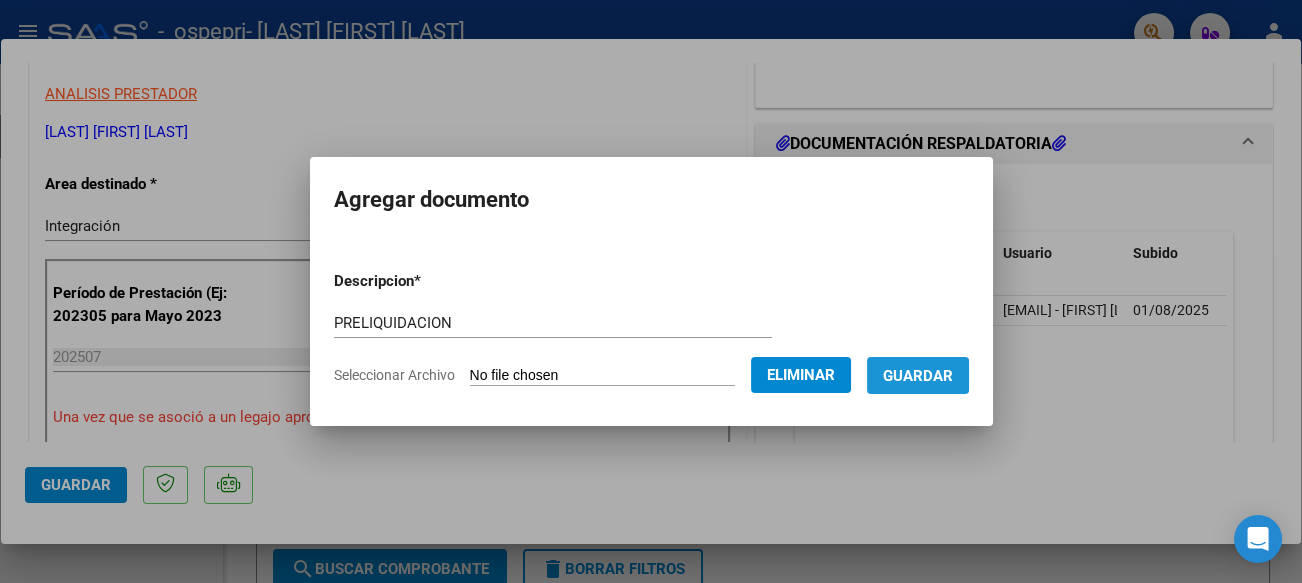 click on "Guardar" at bounding box center (918, 375) 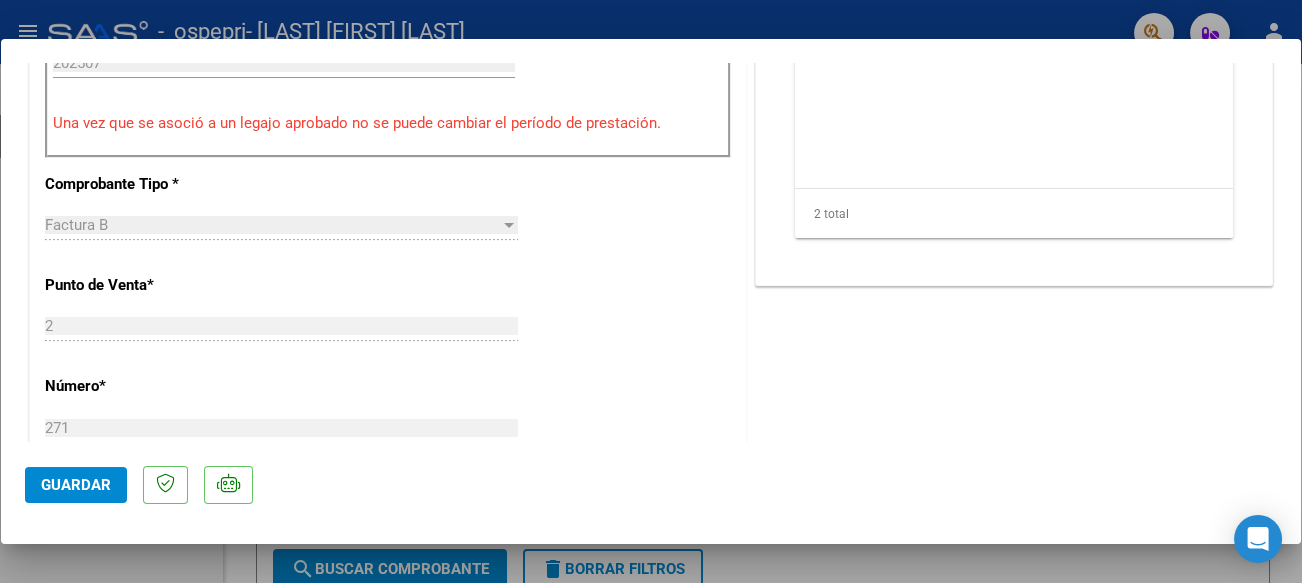 scroll, scrollTop: 700, scrollLeft: 0, axis: vertical 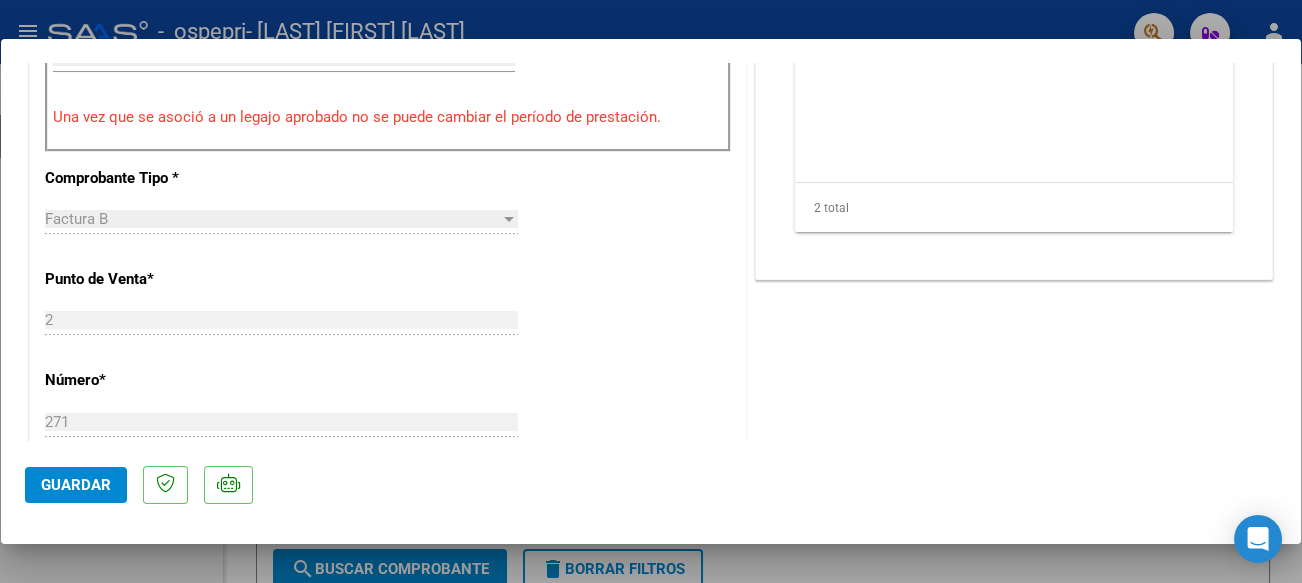 click on "Guardar" 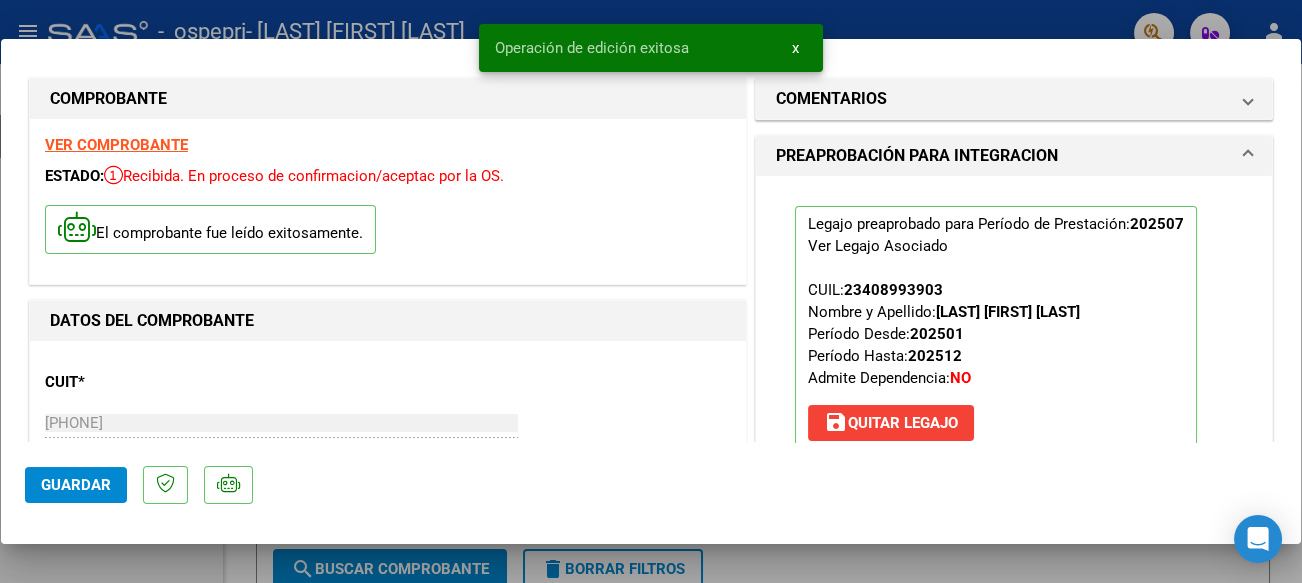 scroll, scrollTop: 0, scrollLeft: 0, axis: both 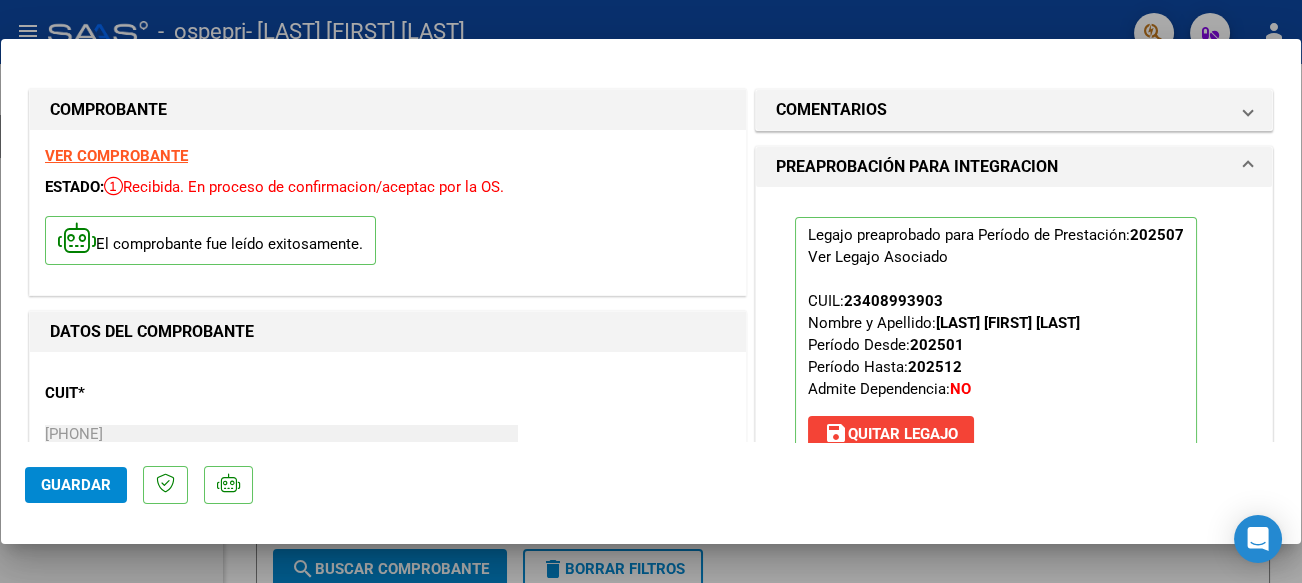 click on "Guardar" 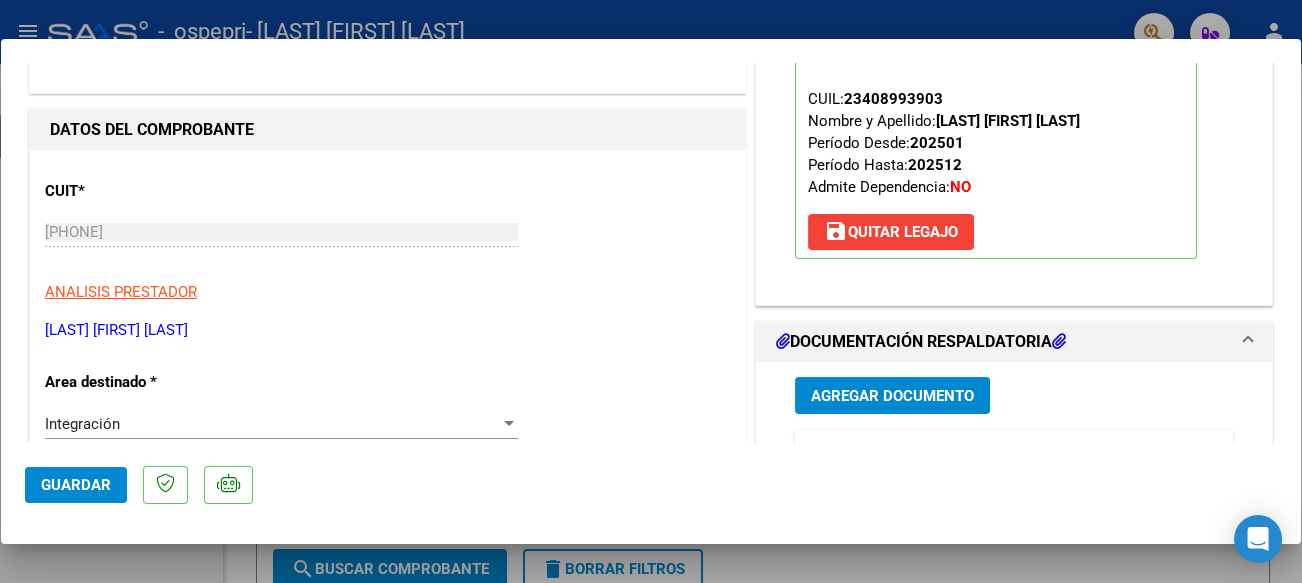 scroll, scrollTop: 0, scrollLeft: 0, axis: both 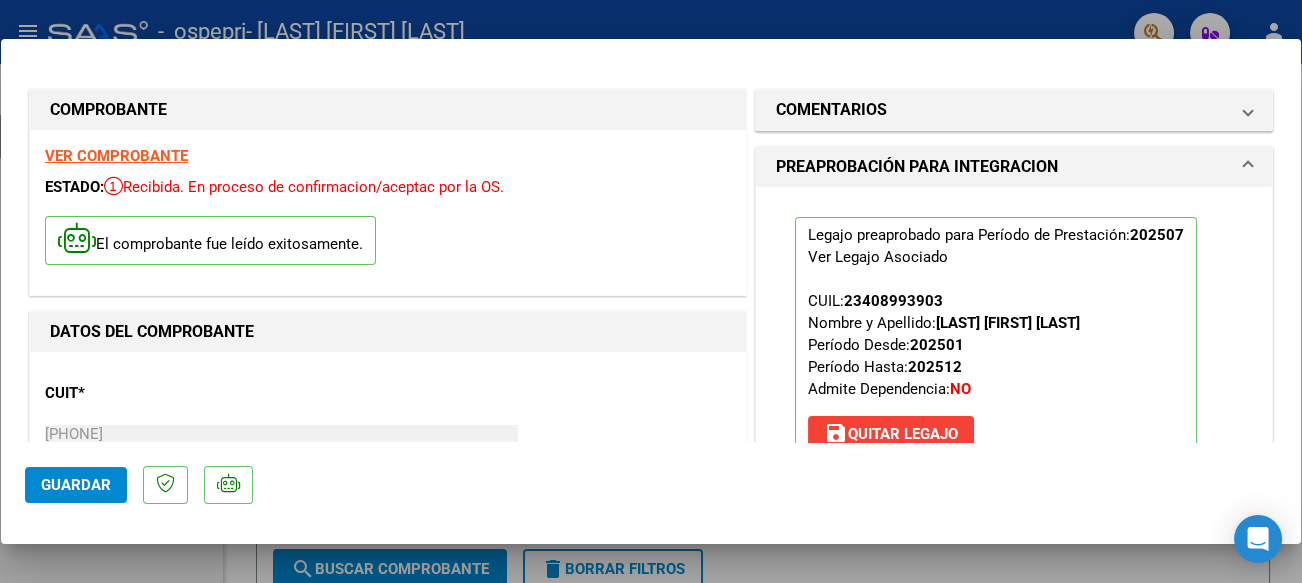 click at bounding box center [651, 291] 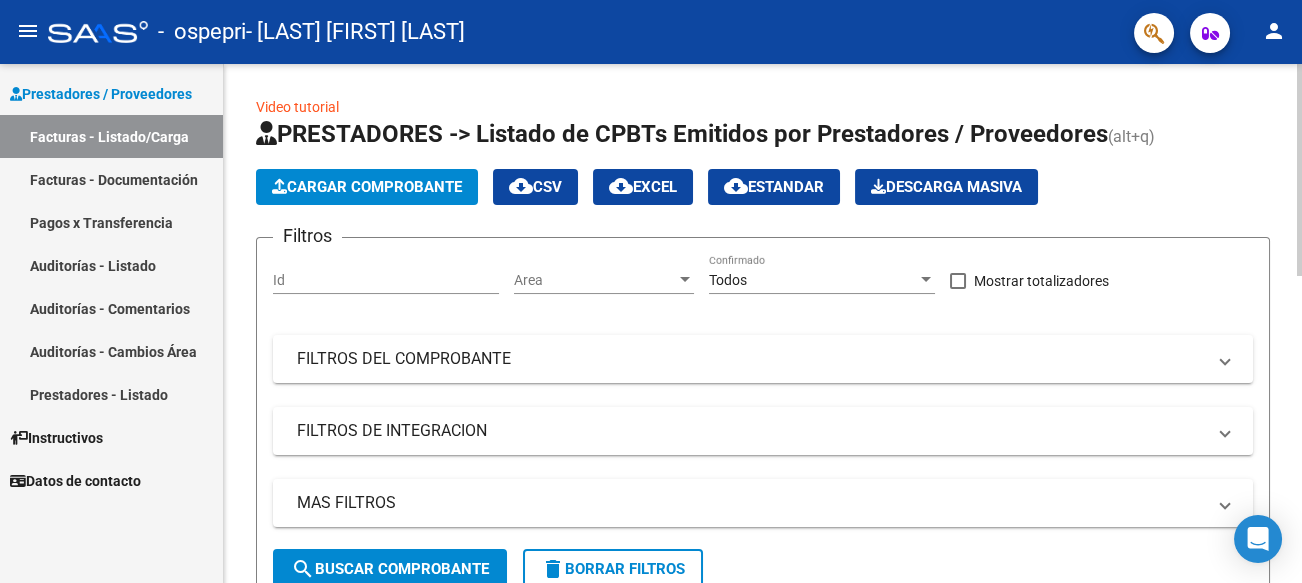 click on "Cargar Comprobante" 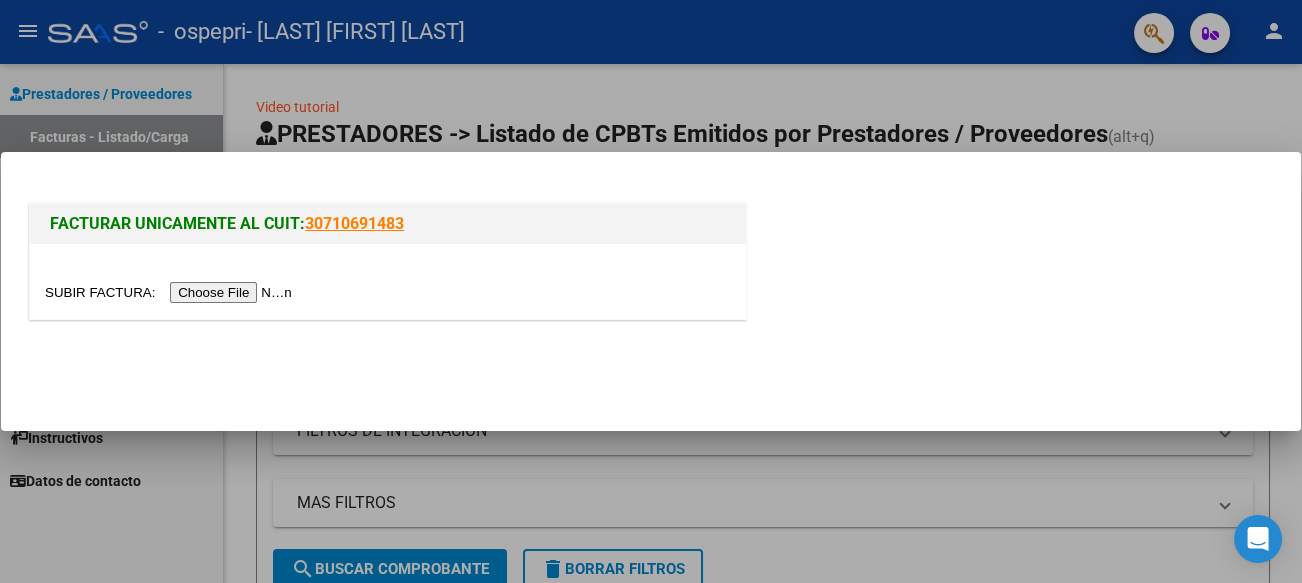 click at bounding box center (171, 292) 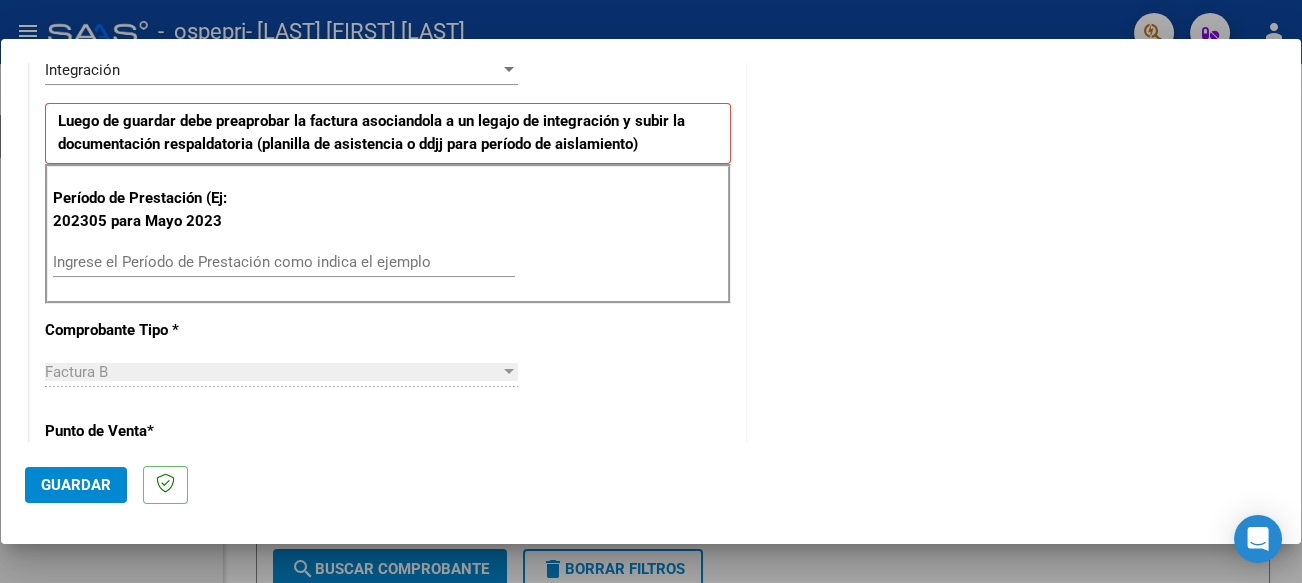 scroll, scrollTop: 500, scrollLeft: 0, axis: vertical 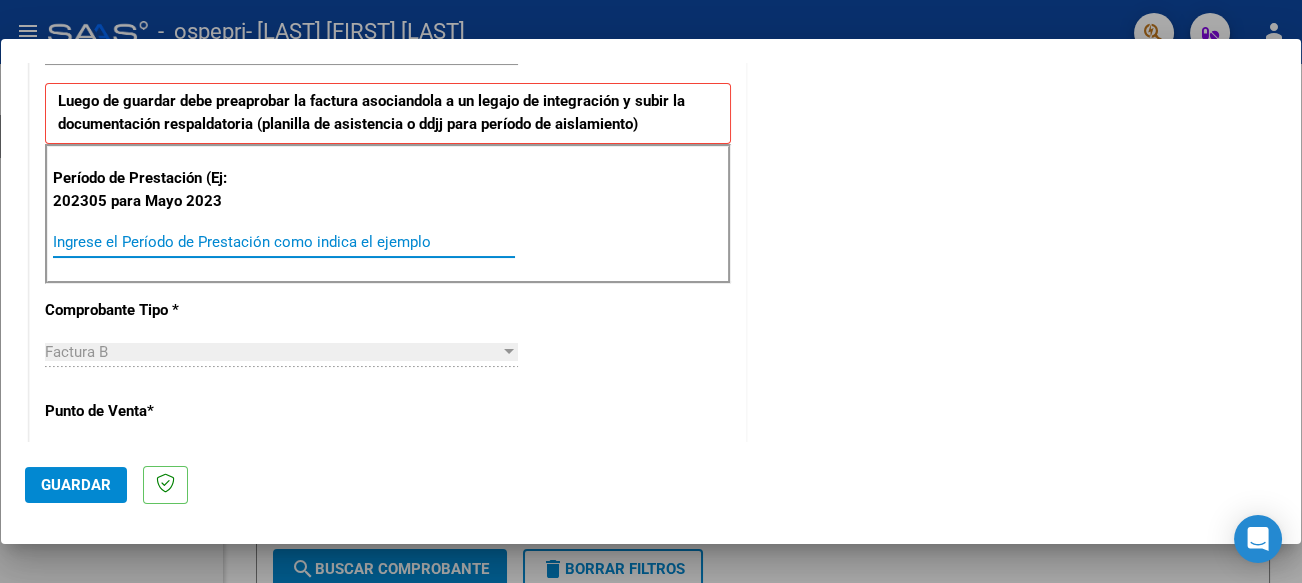 click on "Ingrese el Período de Prestación como indica el ejemplo" at bounding box center (284, 242) 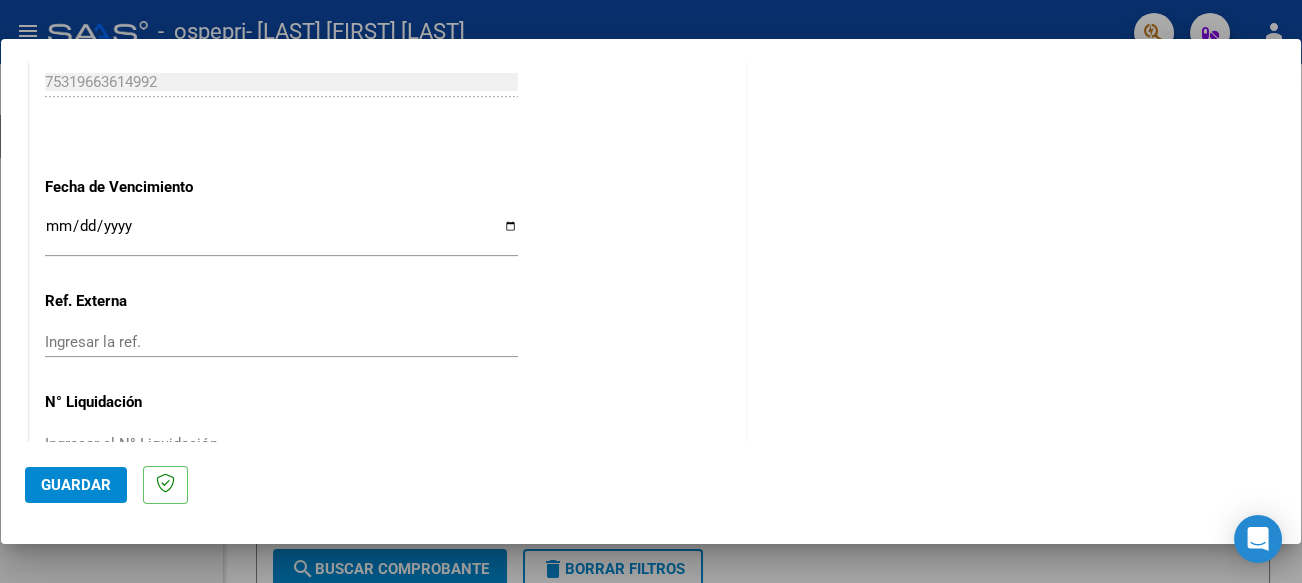scroll, scrollTop: 1300, scrollLeft: 0, axis: vertical 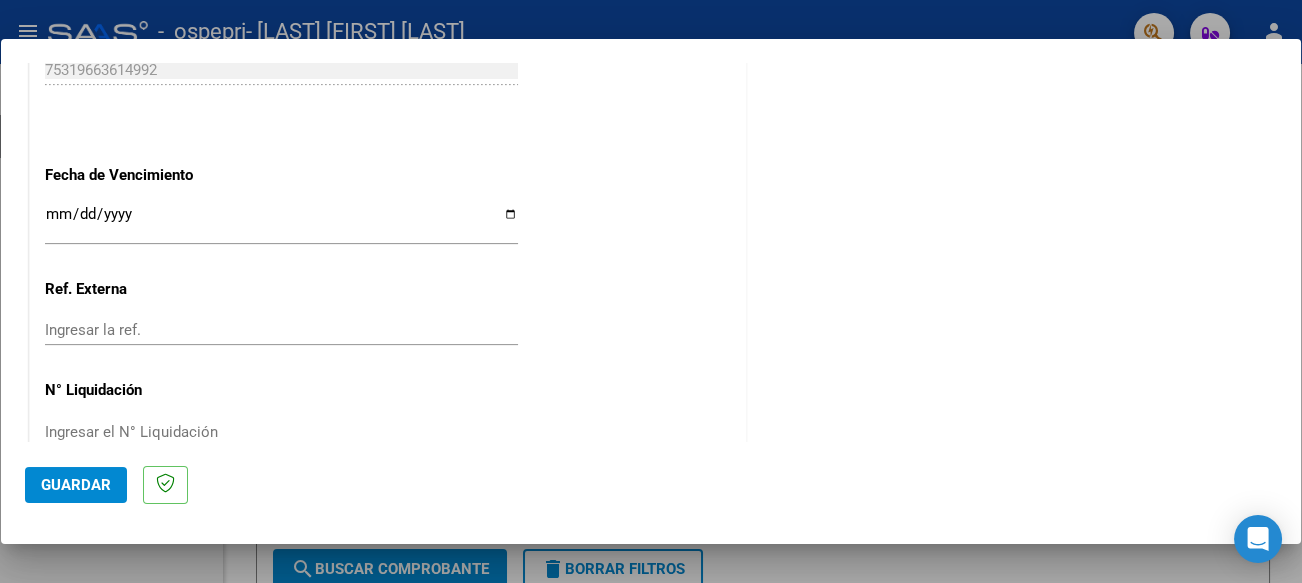 type on "202507" 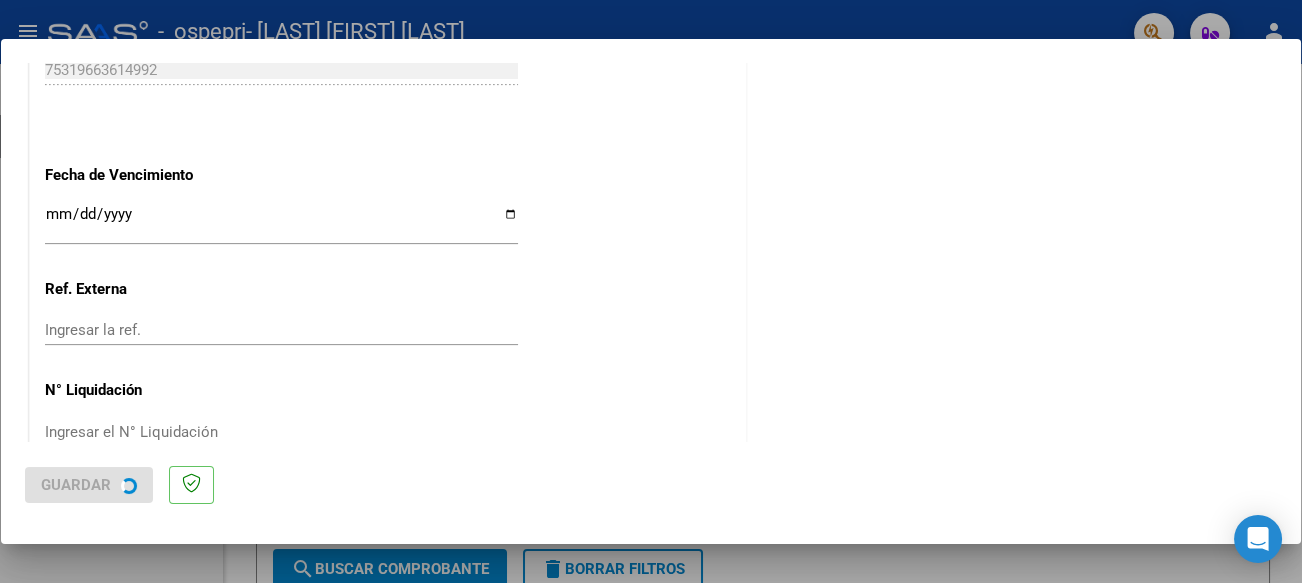 scroll, scrollTop: 0, scrollLeft: 0, axis: both 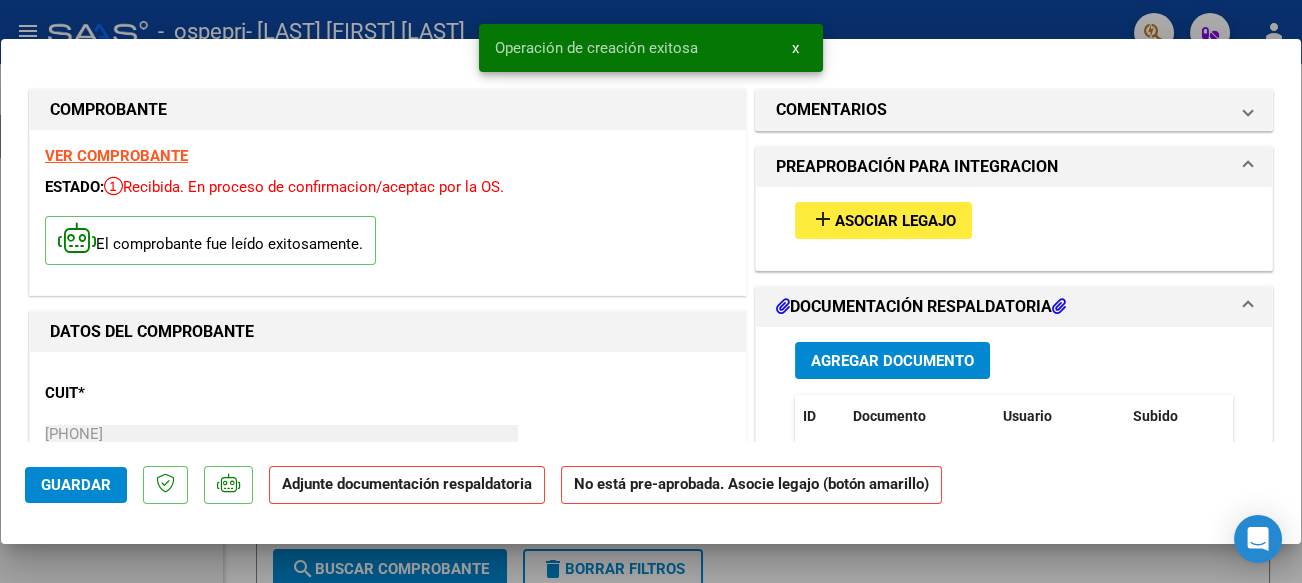 click on "Asociar Legajo" at bounding box center [895, 221] 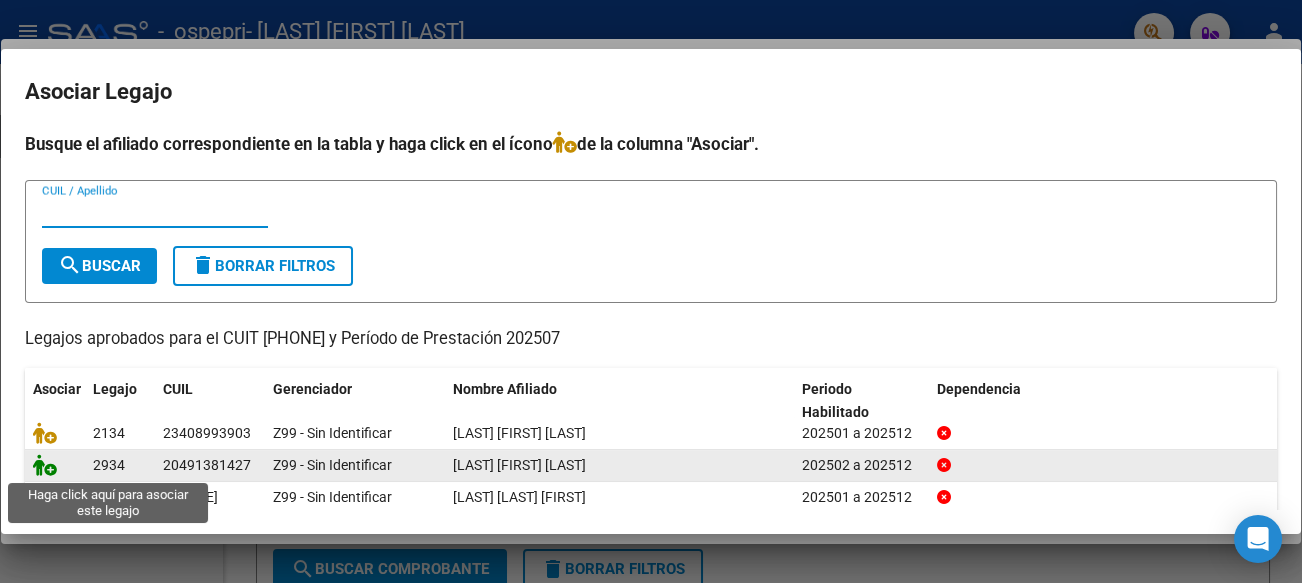 click 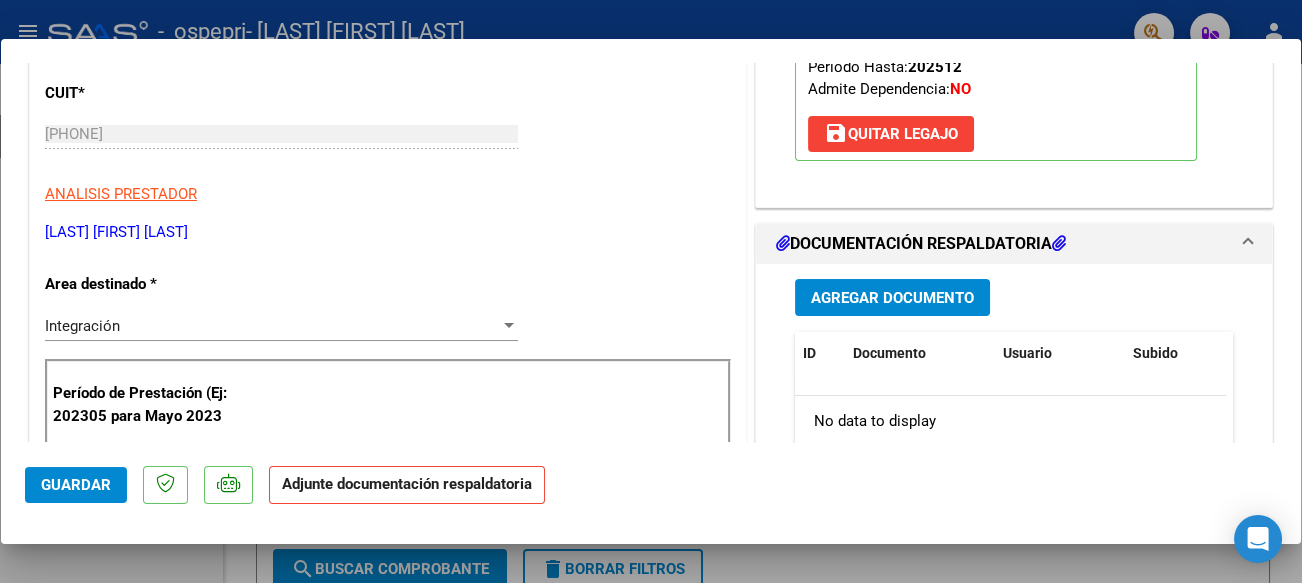 scroll, scrollTop: 400, scrollLeft: 0, axis: vertical 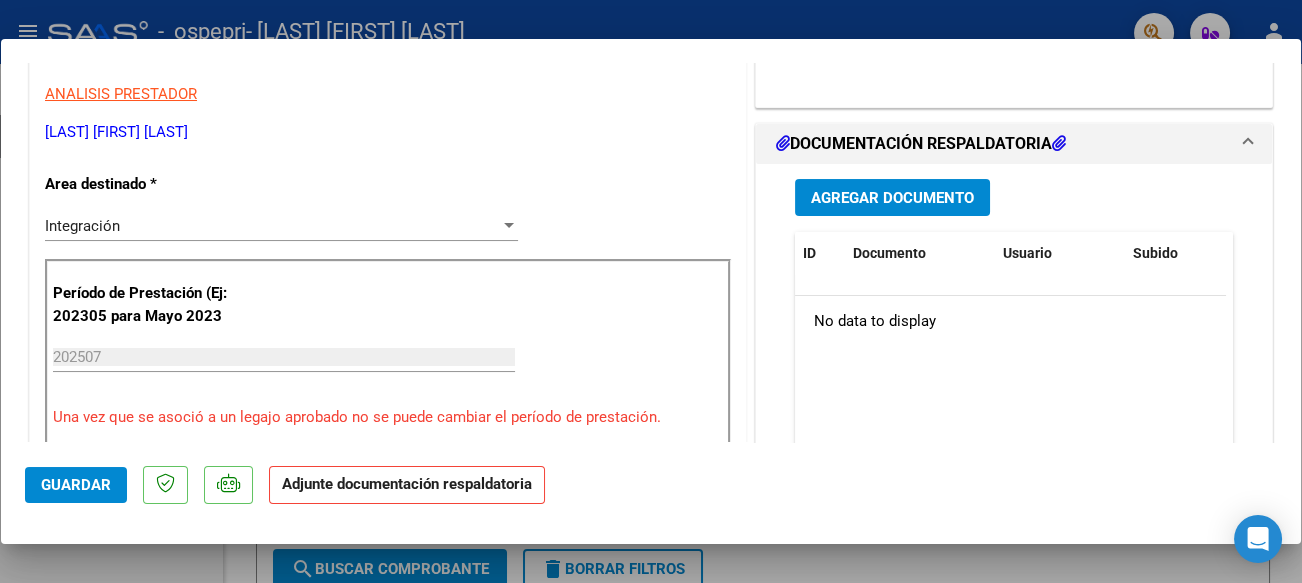 click on "Agregar Documento" at bounding box center (892, 197) 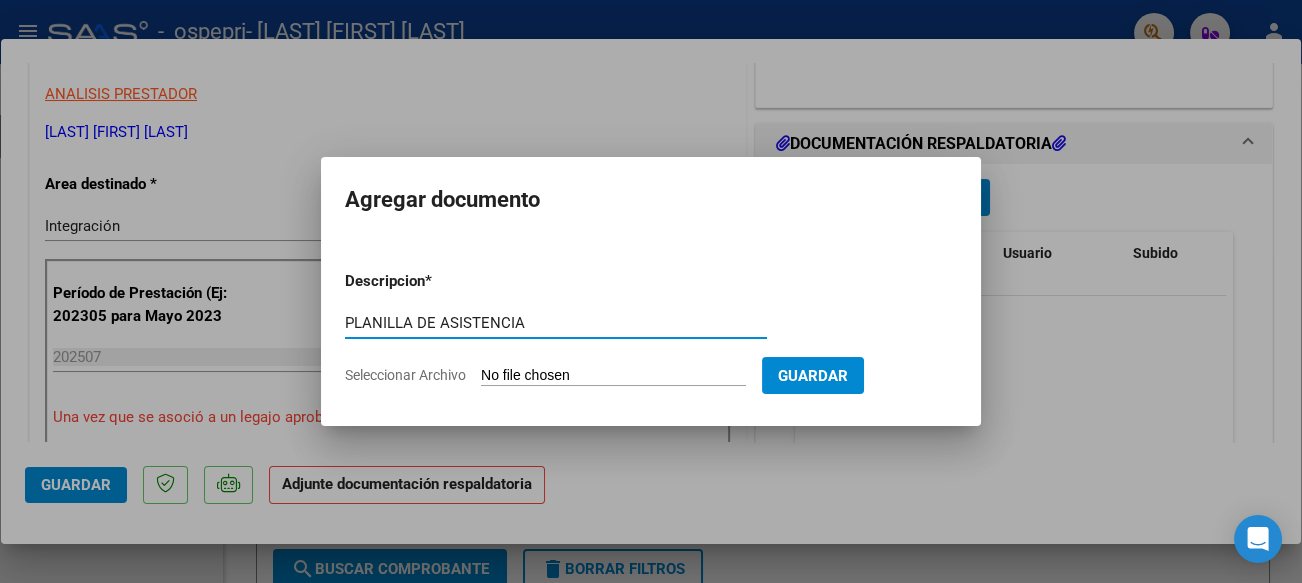type on "PLANILLA DE ASISTENCIA" 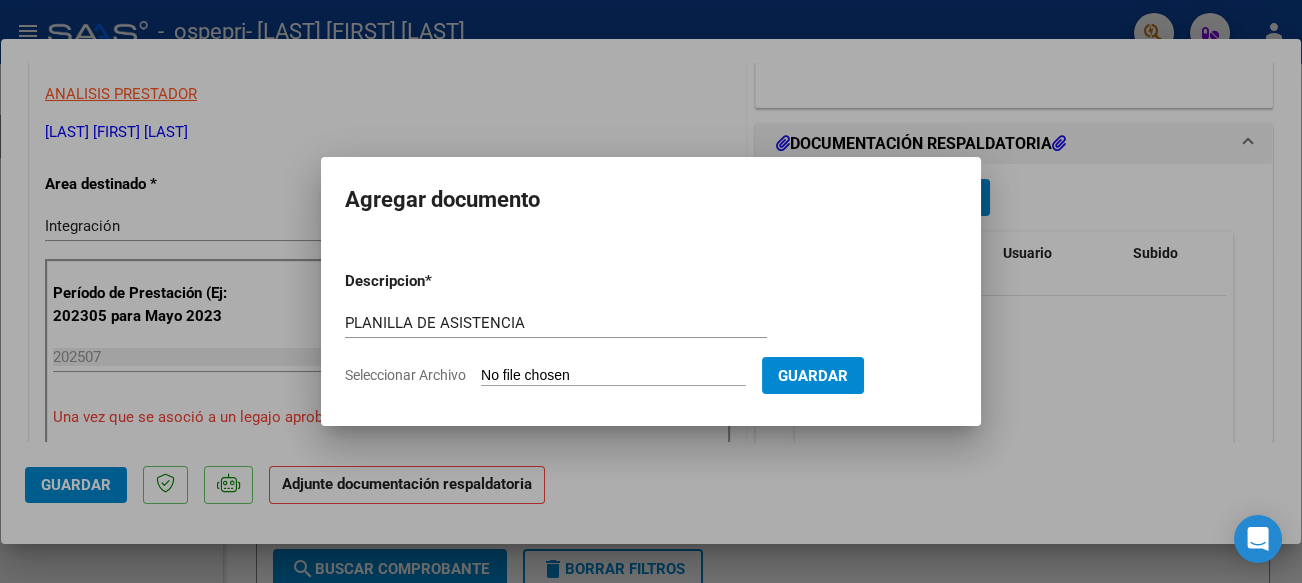 type on "C:\fakepath\ASISTENCIA [MONTH] 2025 TERAPIA OCUPACIONAL VEGA.pdf" 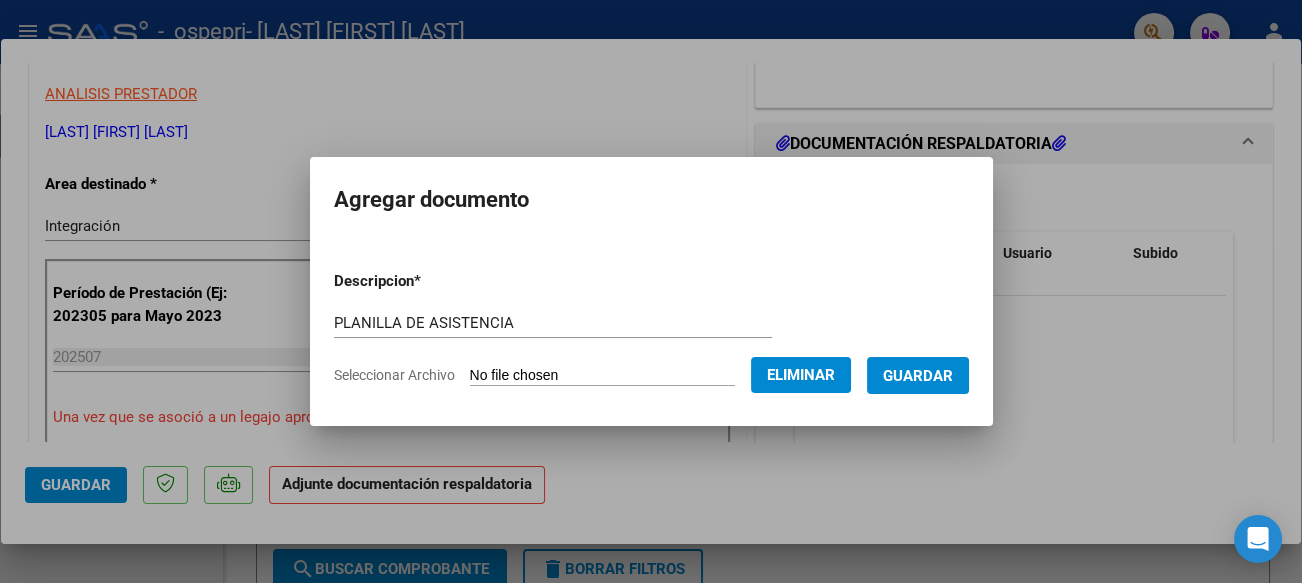 click on "Guardar" at bounding box center [918, 376] 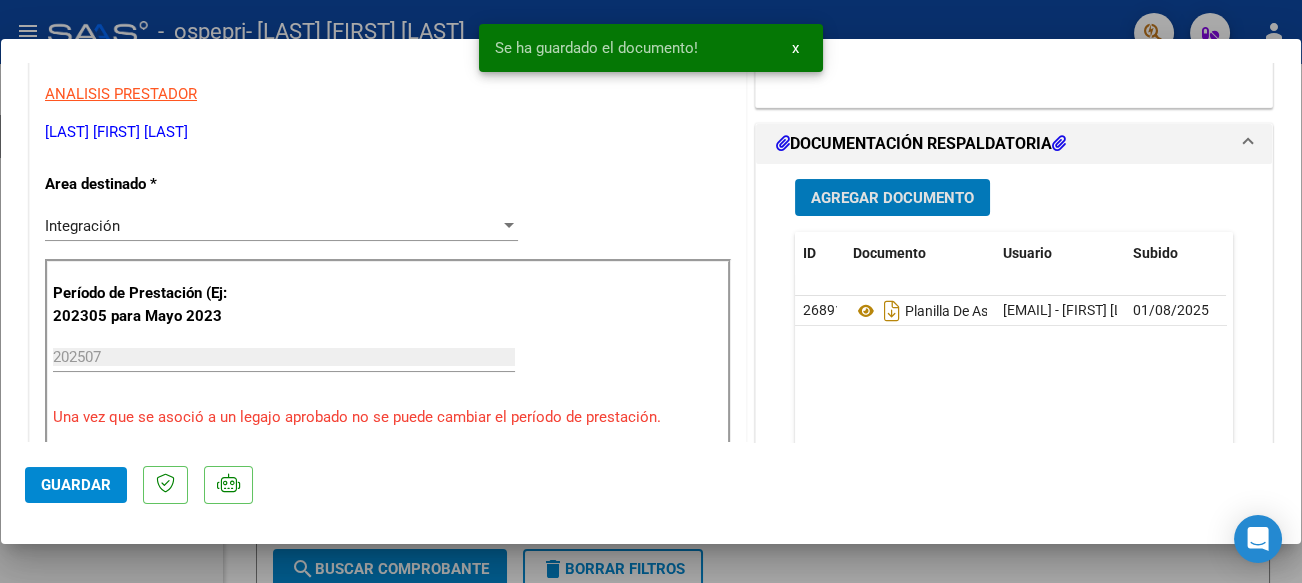 click on "Agregar Documento" at bounding box center (892, 198) 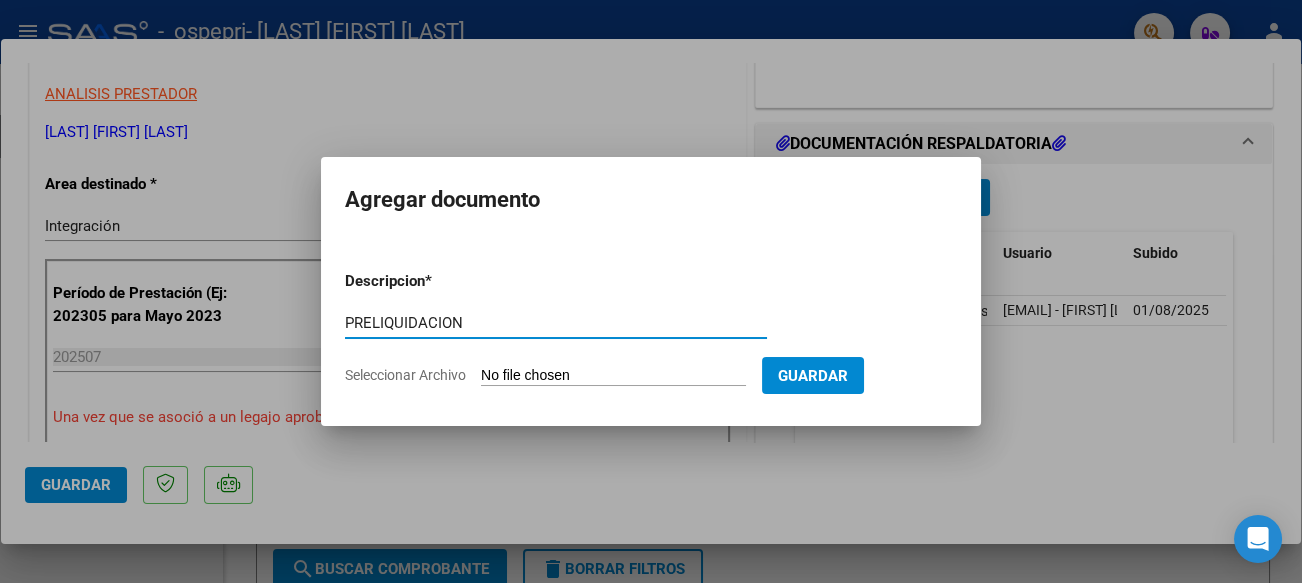 type on "PRELIQUIDACION" 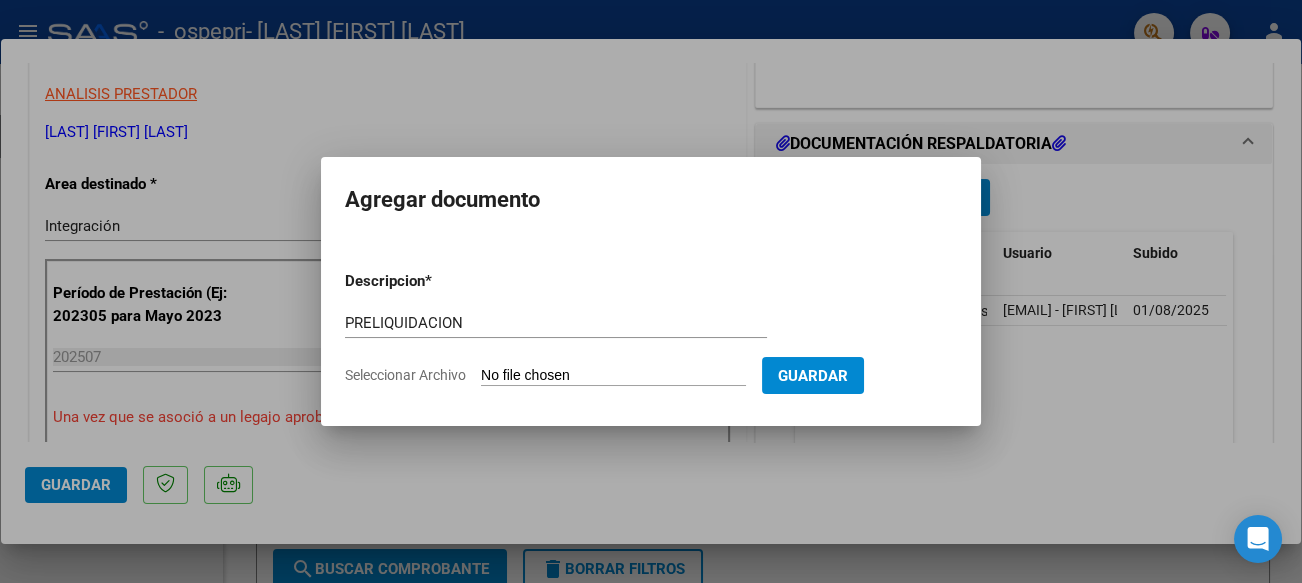 type on "C:\fakepath\preliquidacion [MONTH] 2025.pdf" 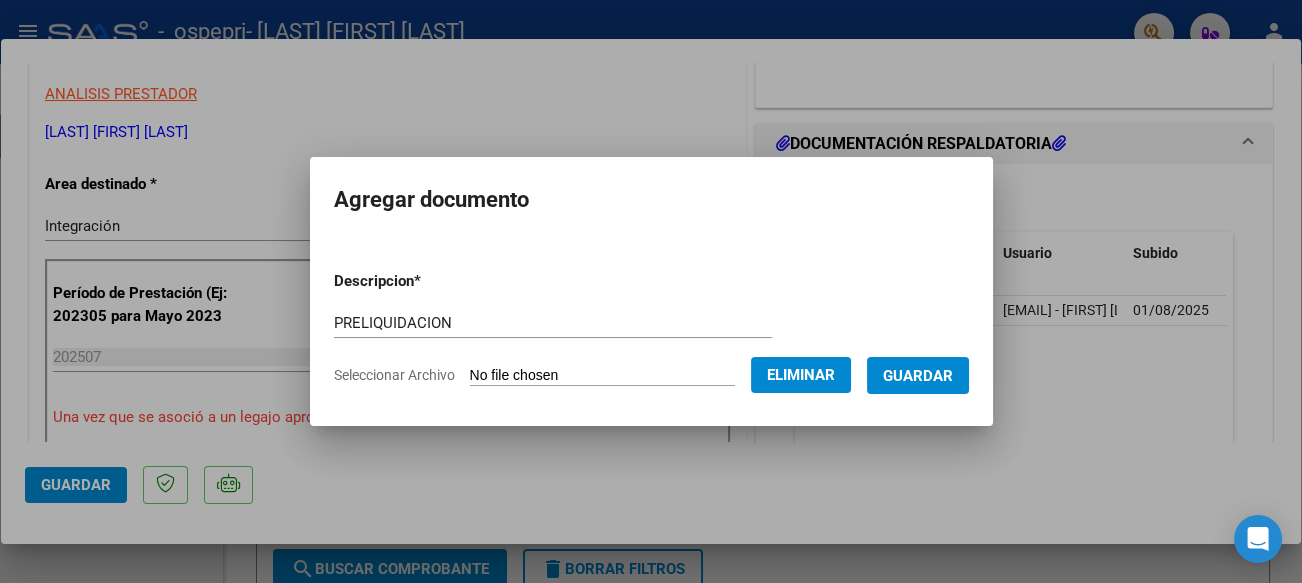 click on "Guardar" at bounding box center (918, 376) 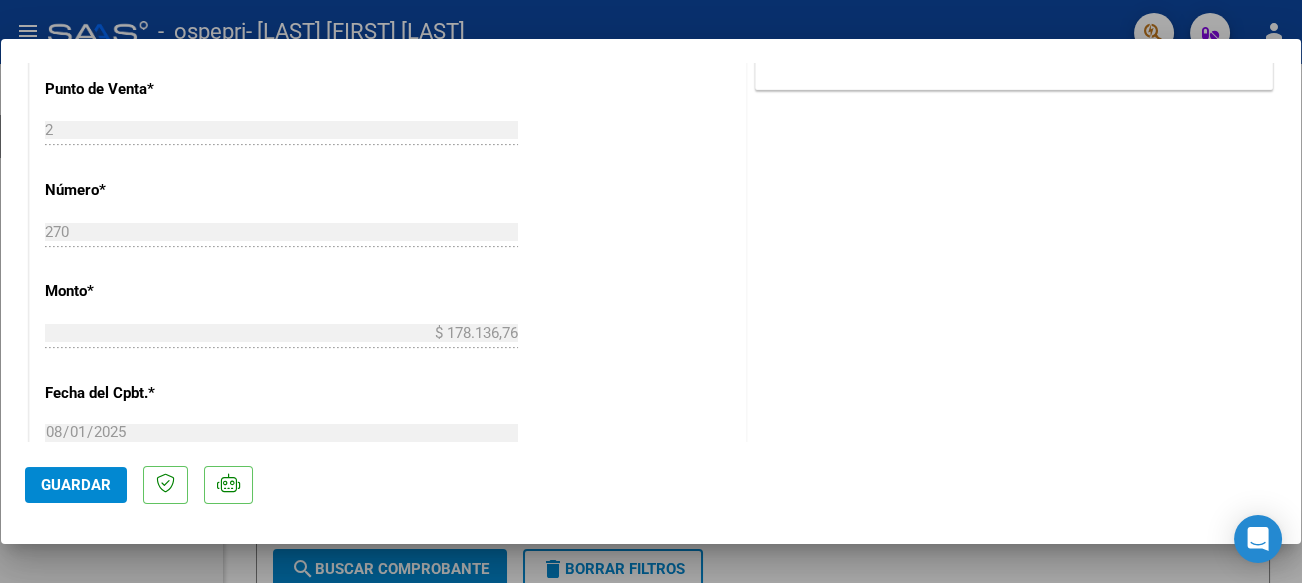 scroll, scrollTop: 900, scrollLeft: 0, axis: vertical 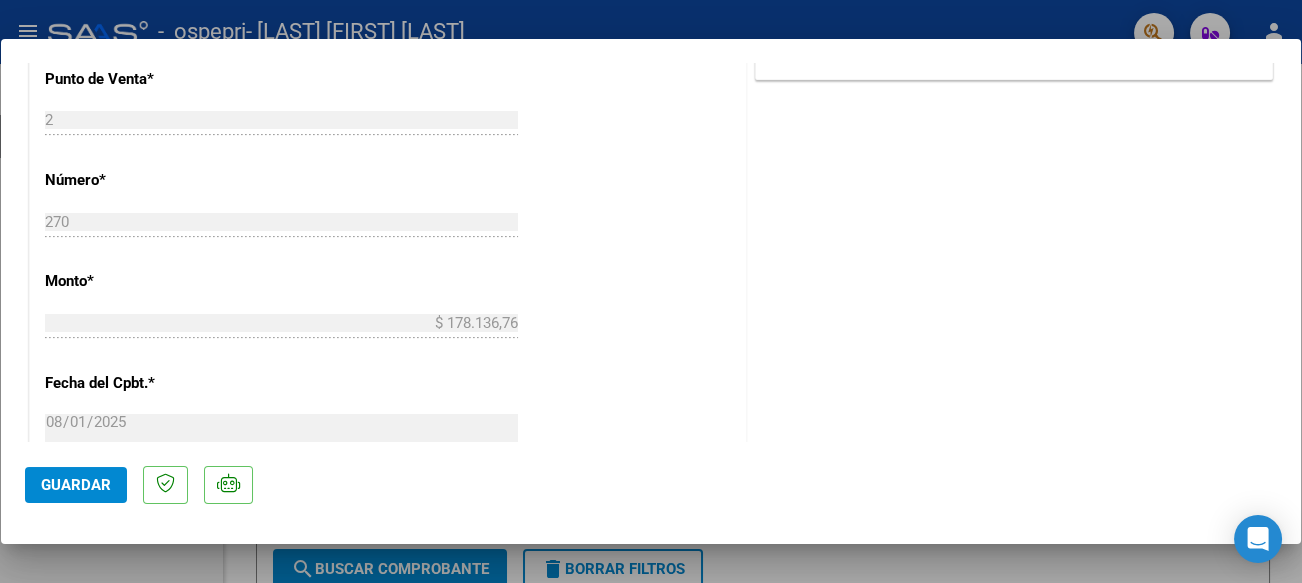 click on "Guardar" 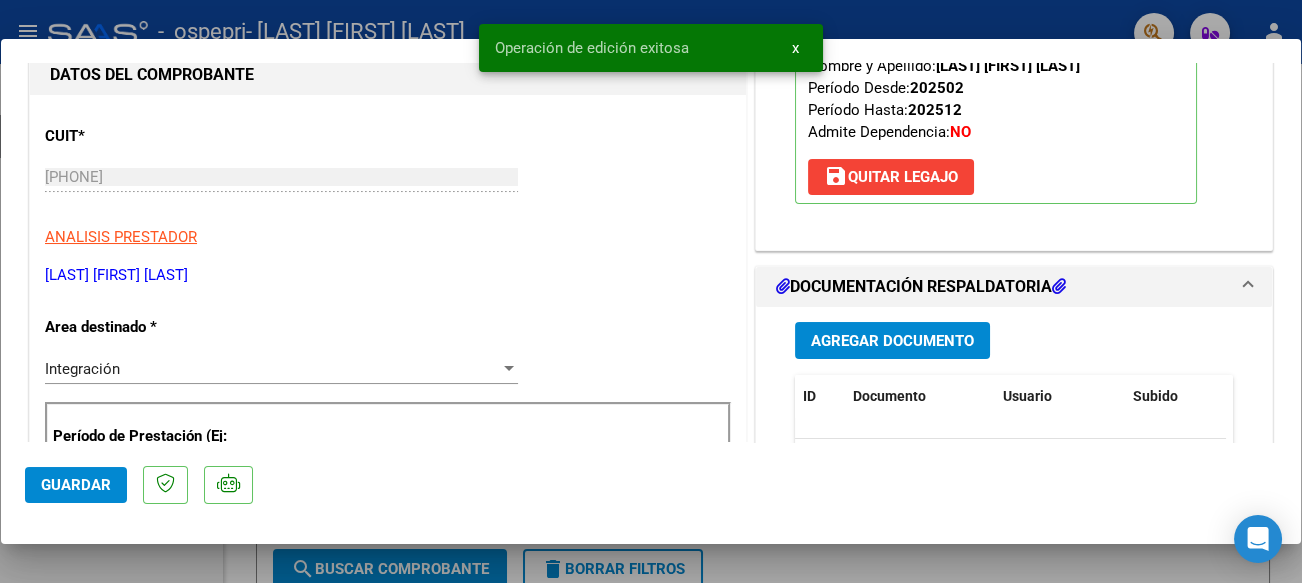 scroll, scrollTop: 0, scrollLeft: 0, axis: both 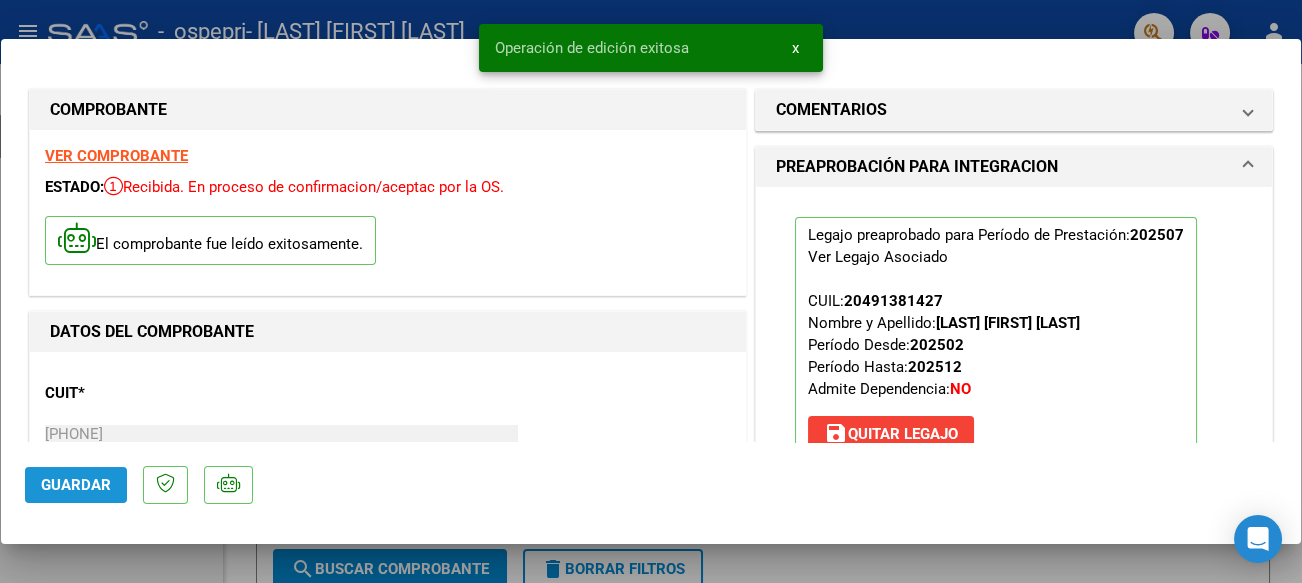 click on "Guardar" 